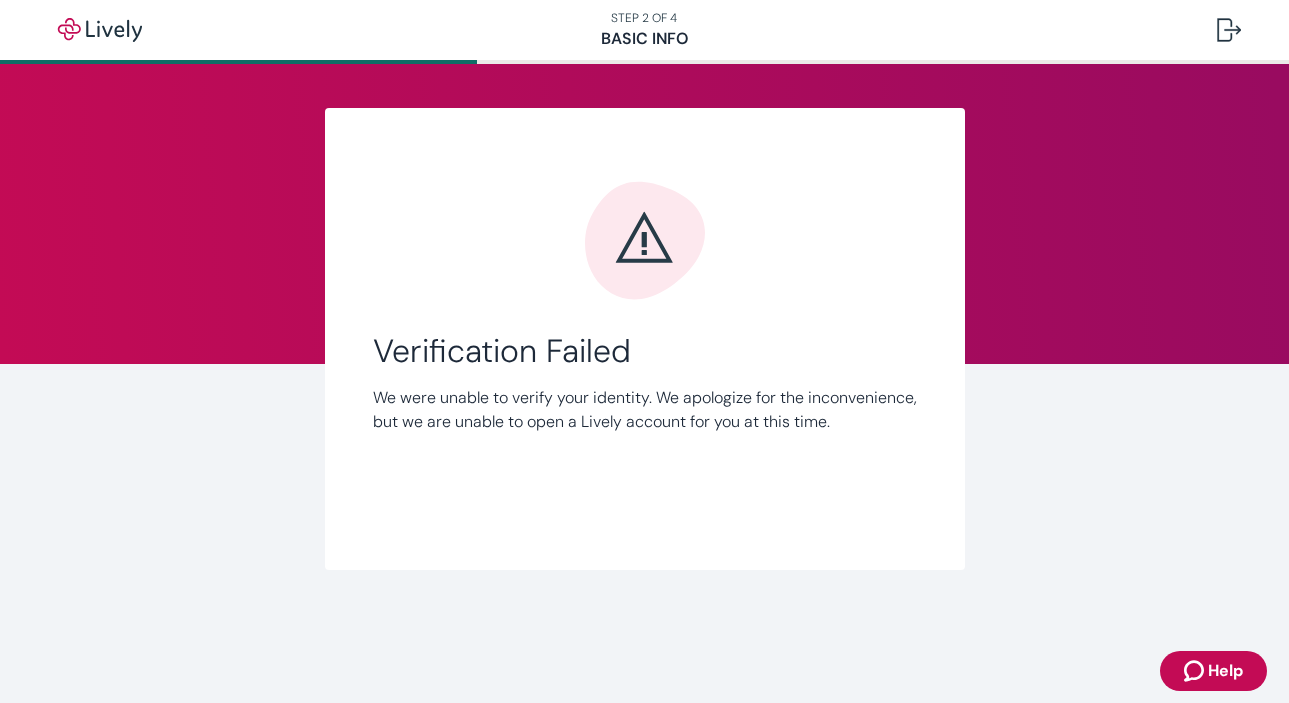 scroll, scrollTop: 0, scrollLeft: 0, axis: both 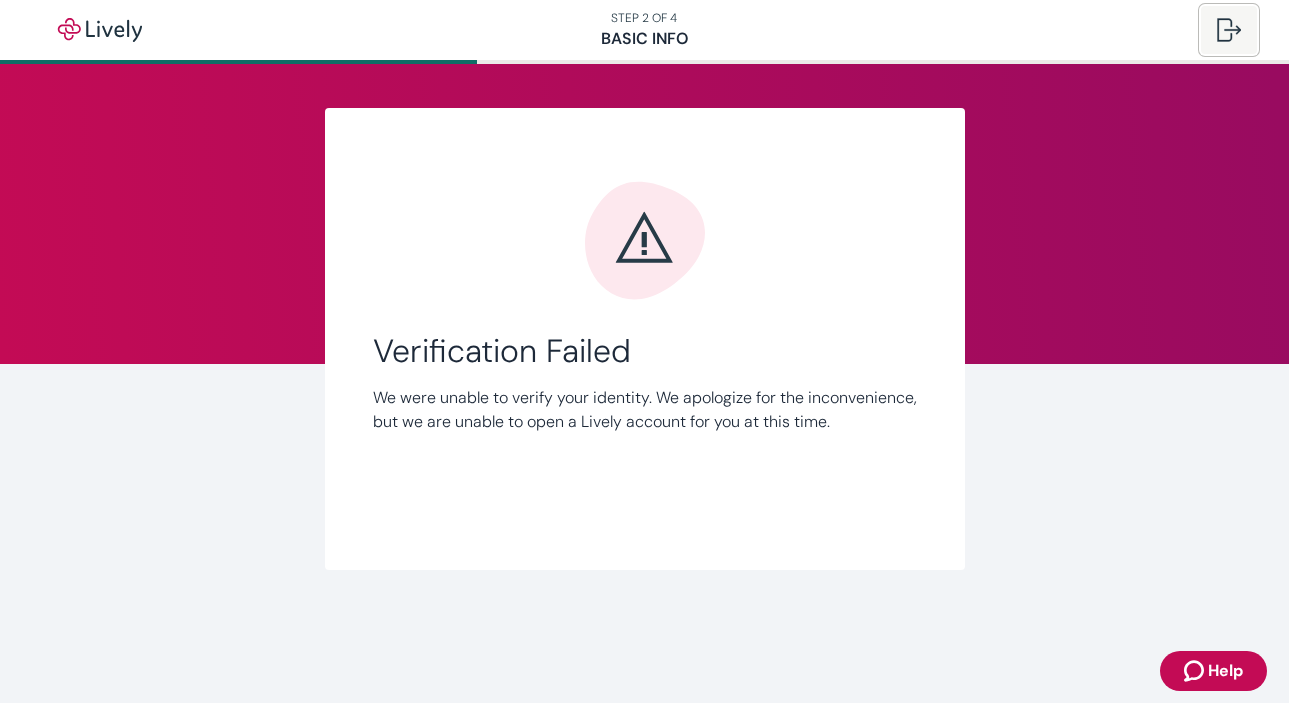 click at bounding box center (1229, 30) 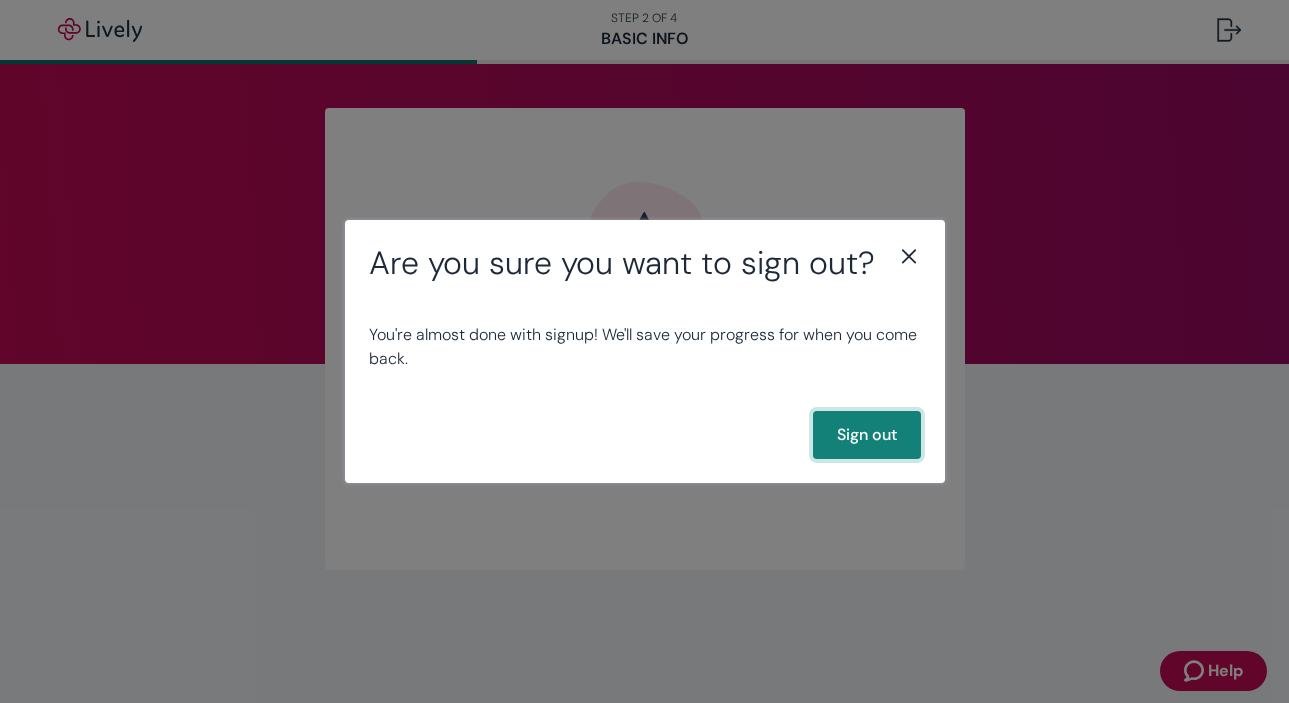 click on "Sign out" at bounding box center [867, 435] 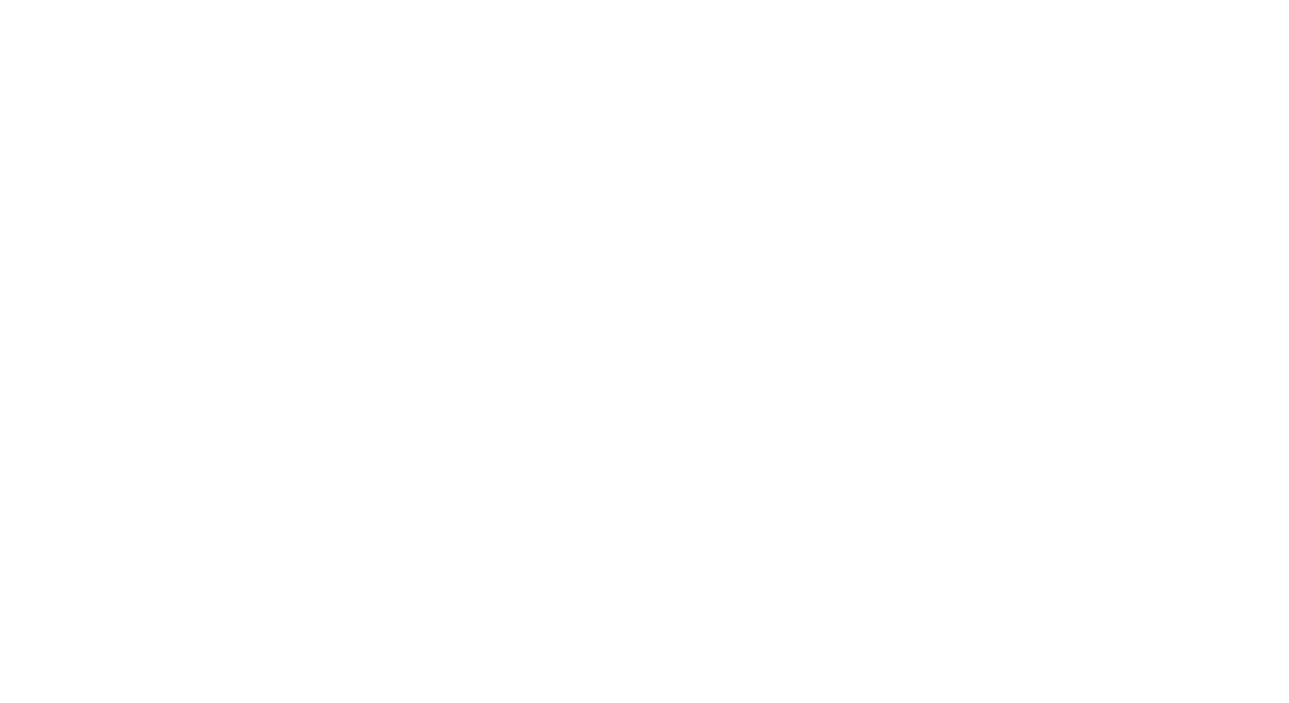 scroll, scrollTop: 0, scrollLeft: 0, axis: both 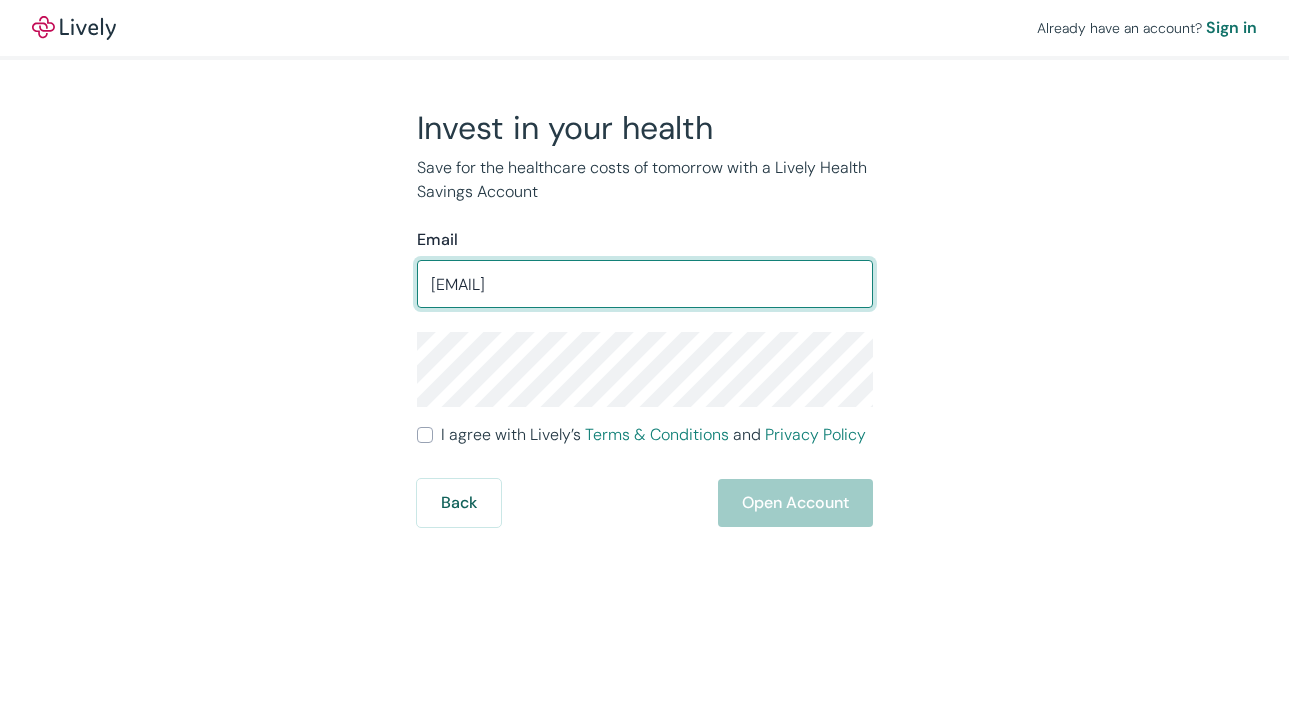type on "[EMAIL]" 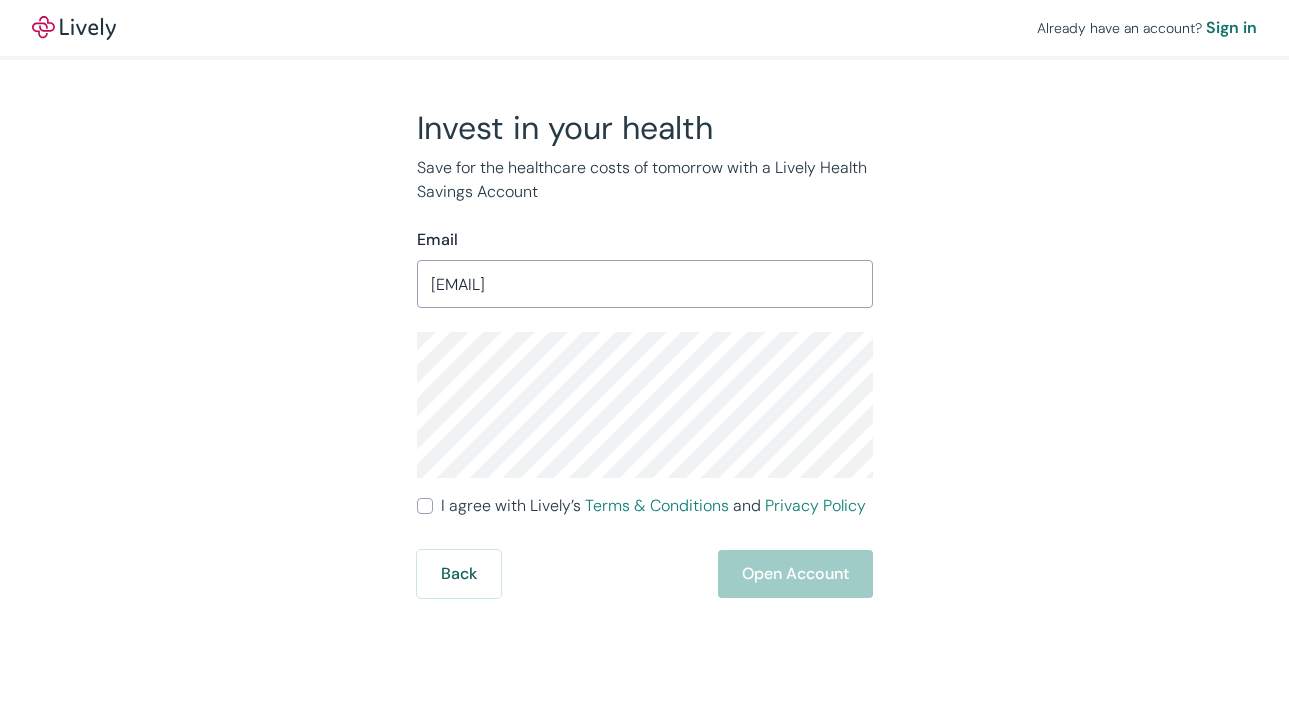 click on "I agree with Lively’s   Terms & Conditions   and   Privacy Policy" at bounding box center [425, 506] 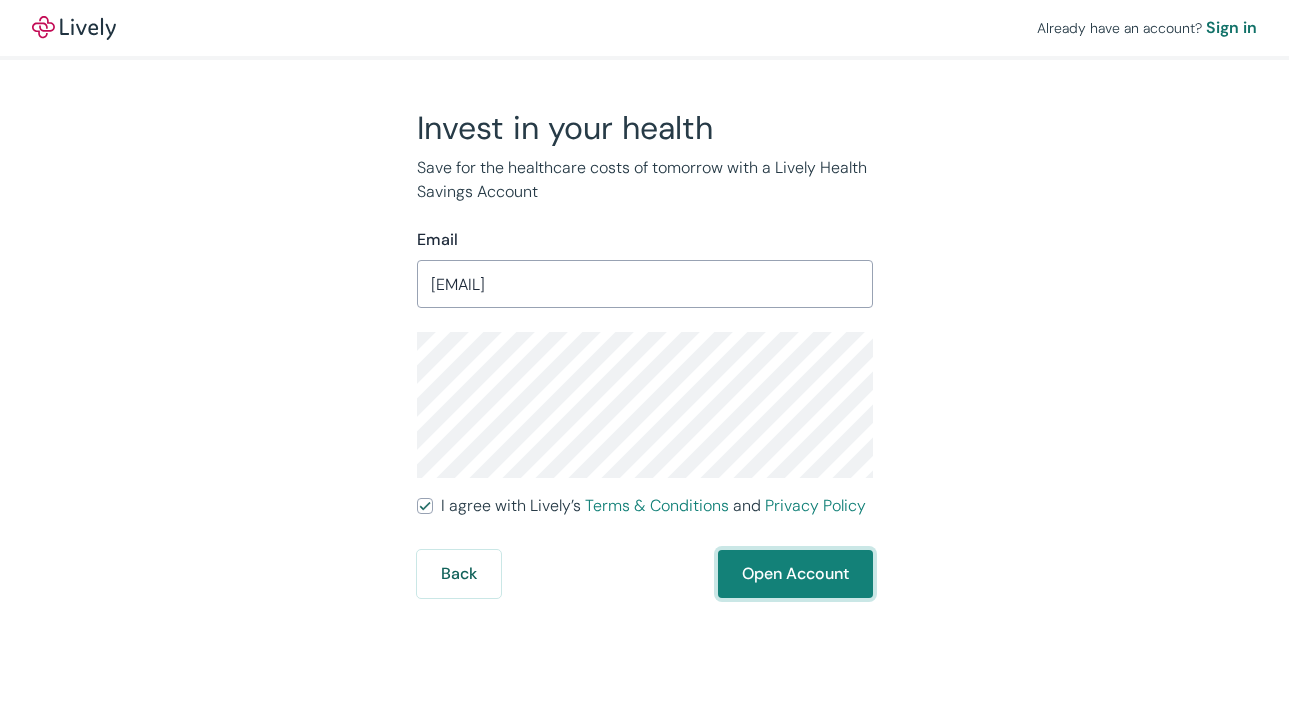 click on "Open Account" at bounding box center [795, 574] 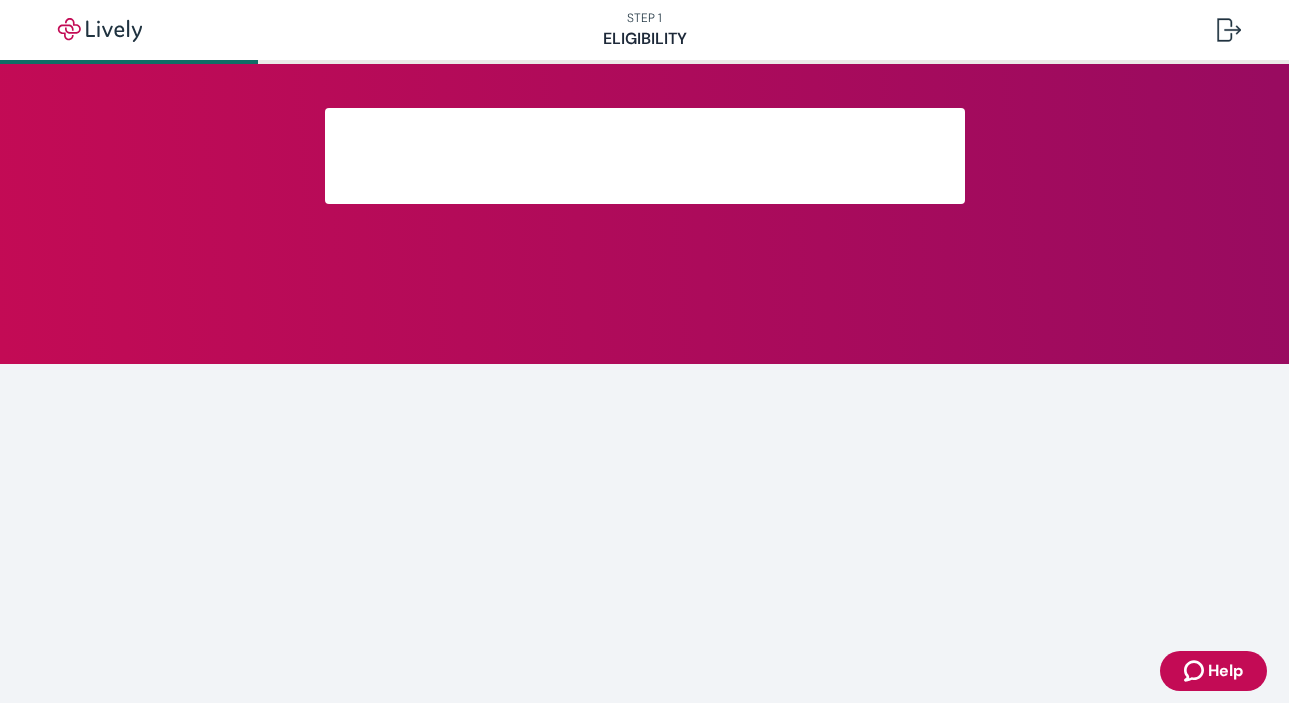 scroll, scrollTop: 0, scrollLeft: 0, axis: both 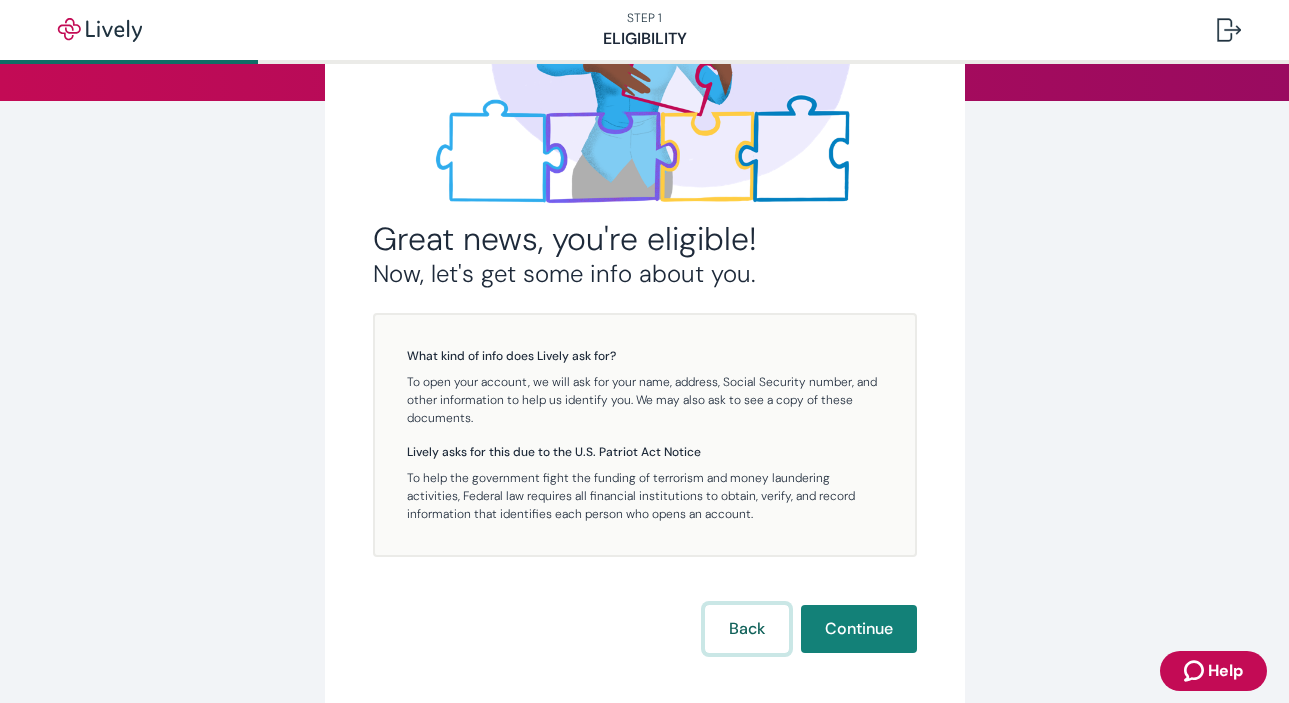 click on "Back" at bounding box center (747, 629) 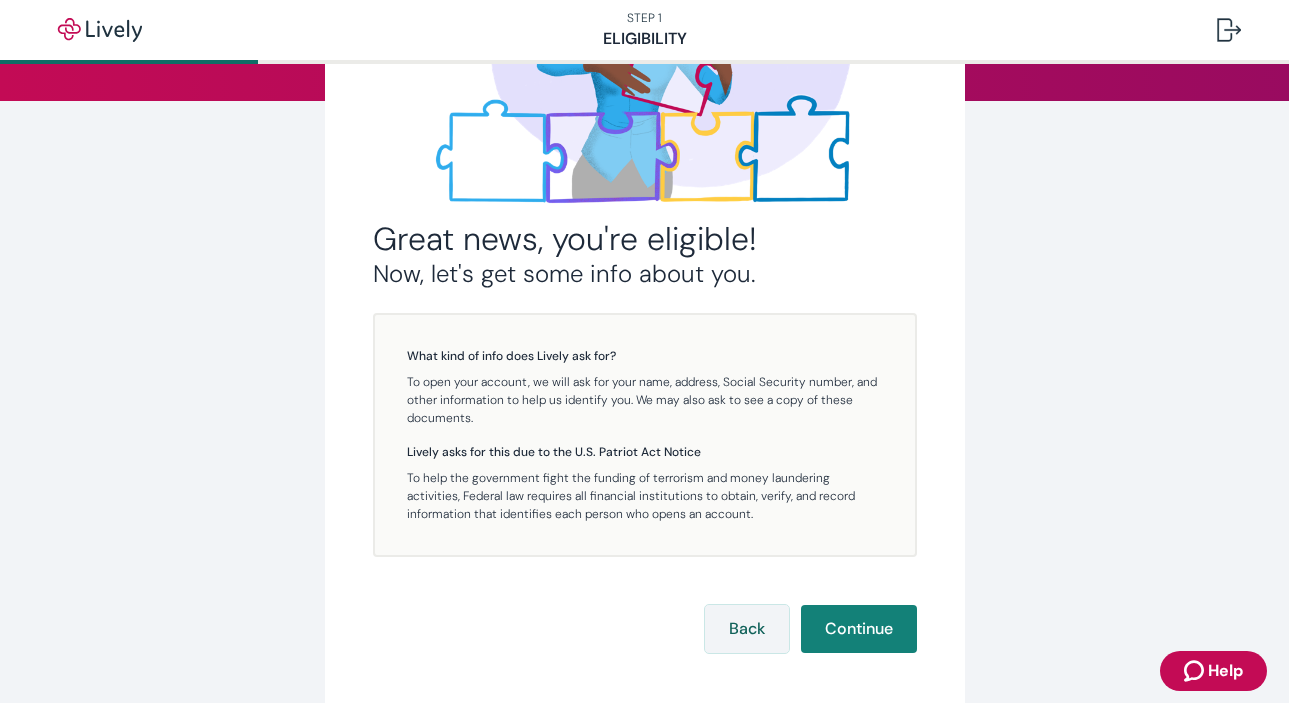 scroll, scrollTop: 0, scrollLeft: 0, axis: both 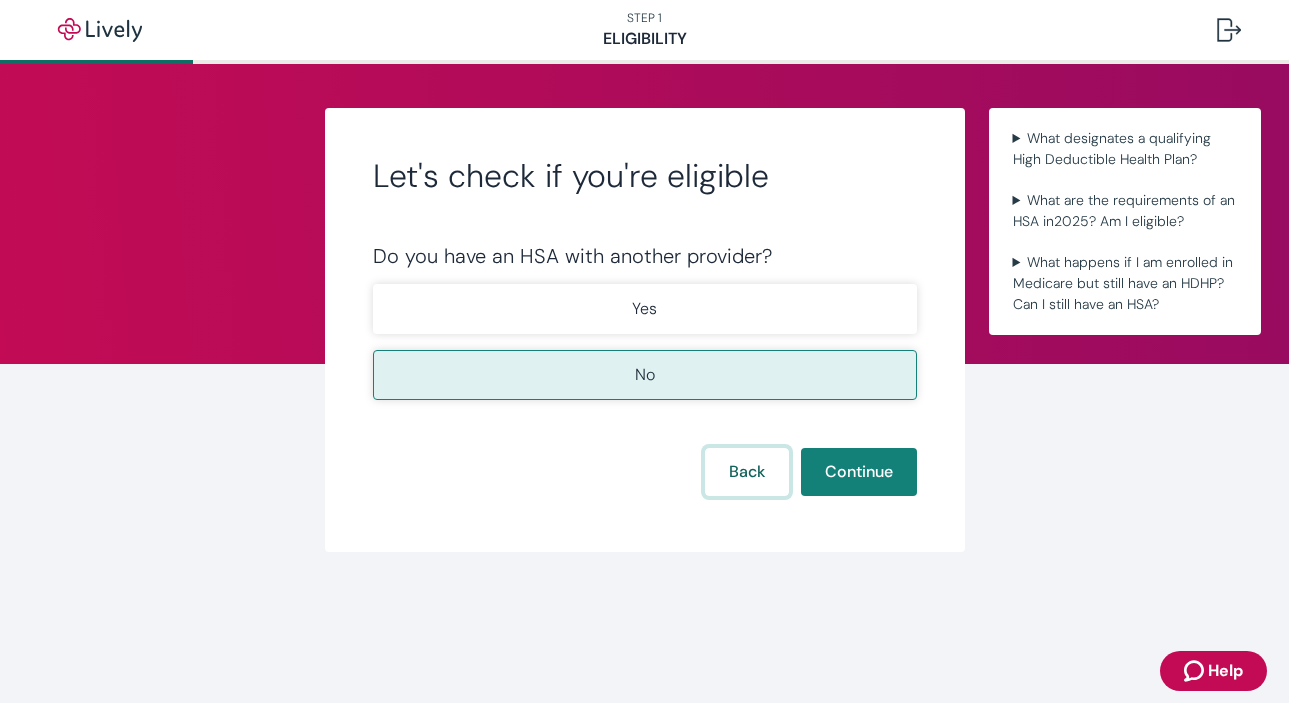 click on "Back" at bounding box center [747, 472] 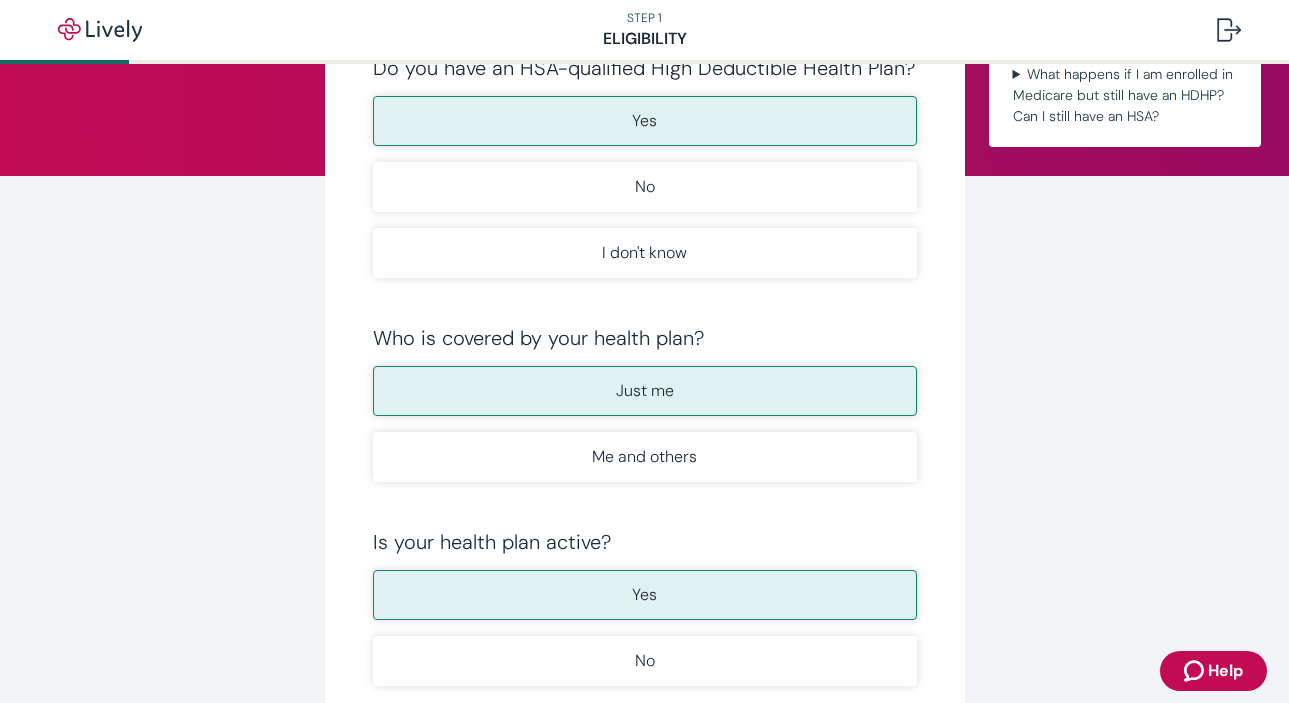 scroll, scrollTop: 0, scrollLeft: 0, axis: both 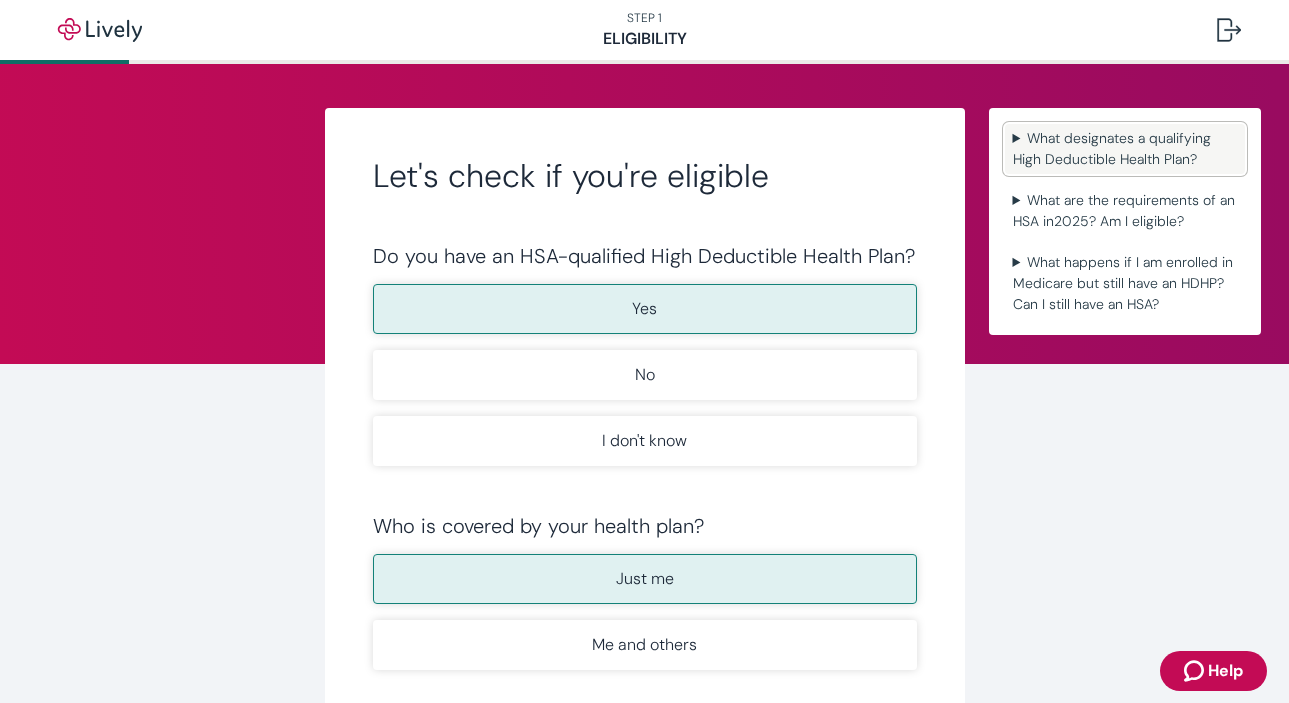 click on "What designates a qualifying High Deductible Health Plan?" at bounding box center [1125, 149] 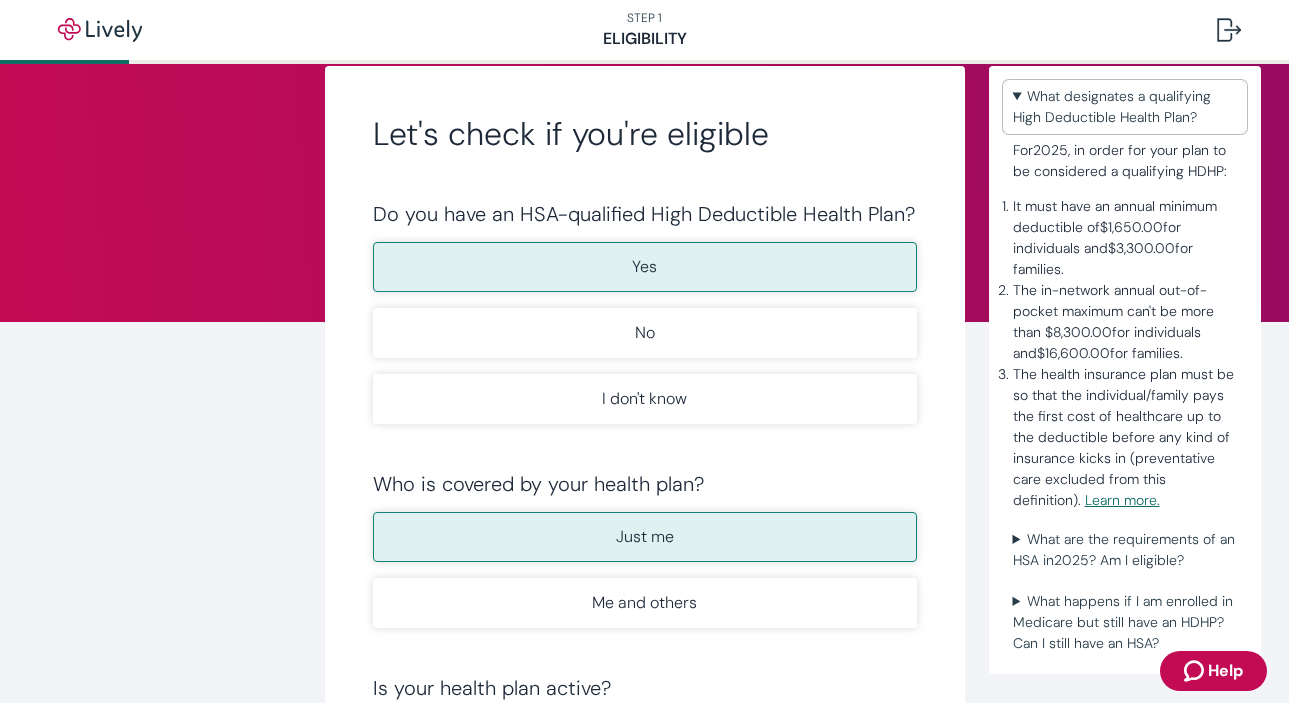 scroll, scrollTop: 45, scrollLeft: 0, axis: vertical 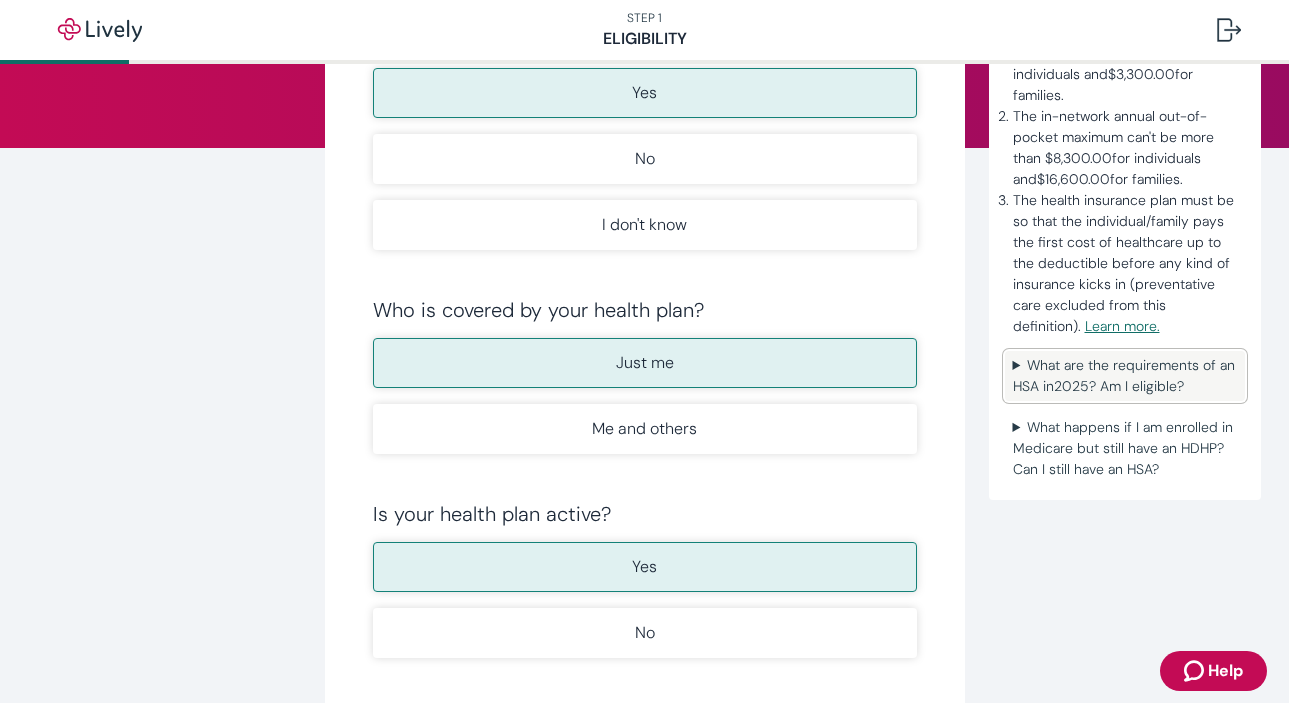 click on "What are the requirements of an HSA in  2025 ? Am I eligible?" at bounding box center (1125, 376) 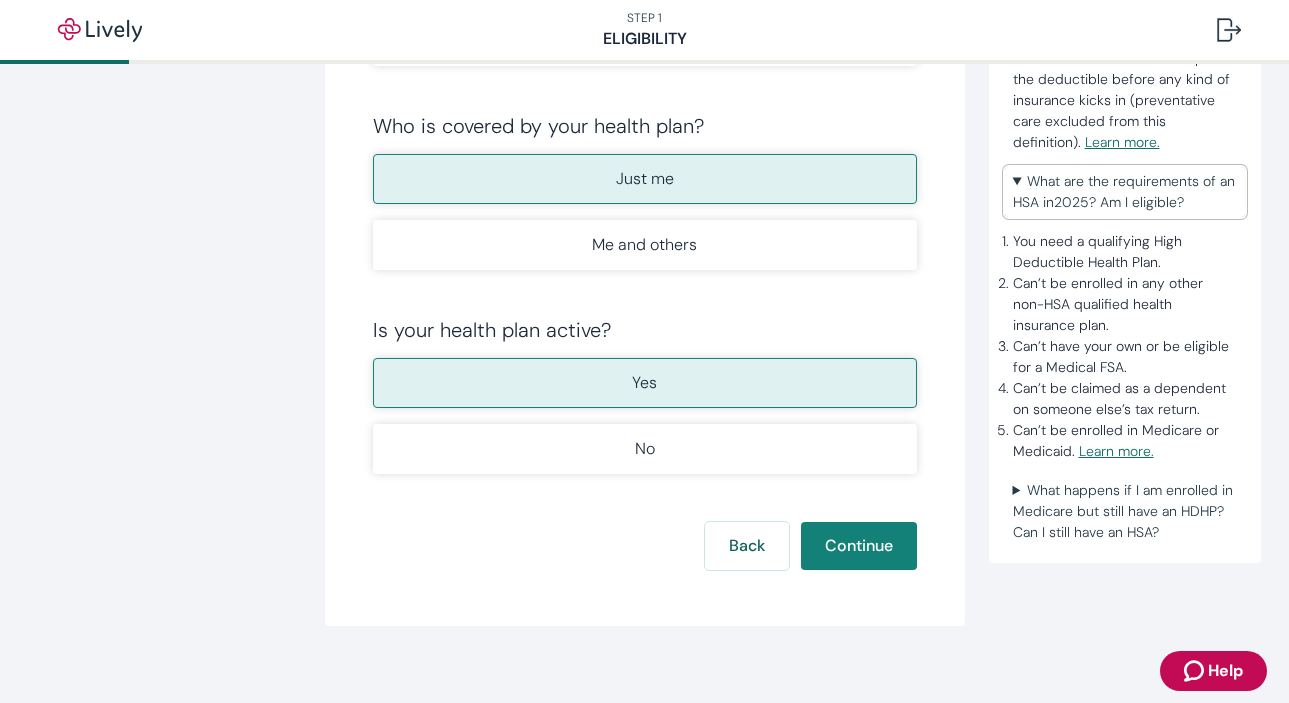 scroll, scrollTop: 419, scrollLeft: 0, axis: vertical 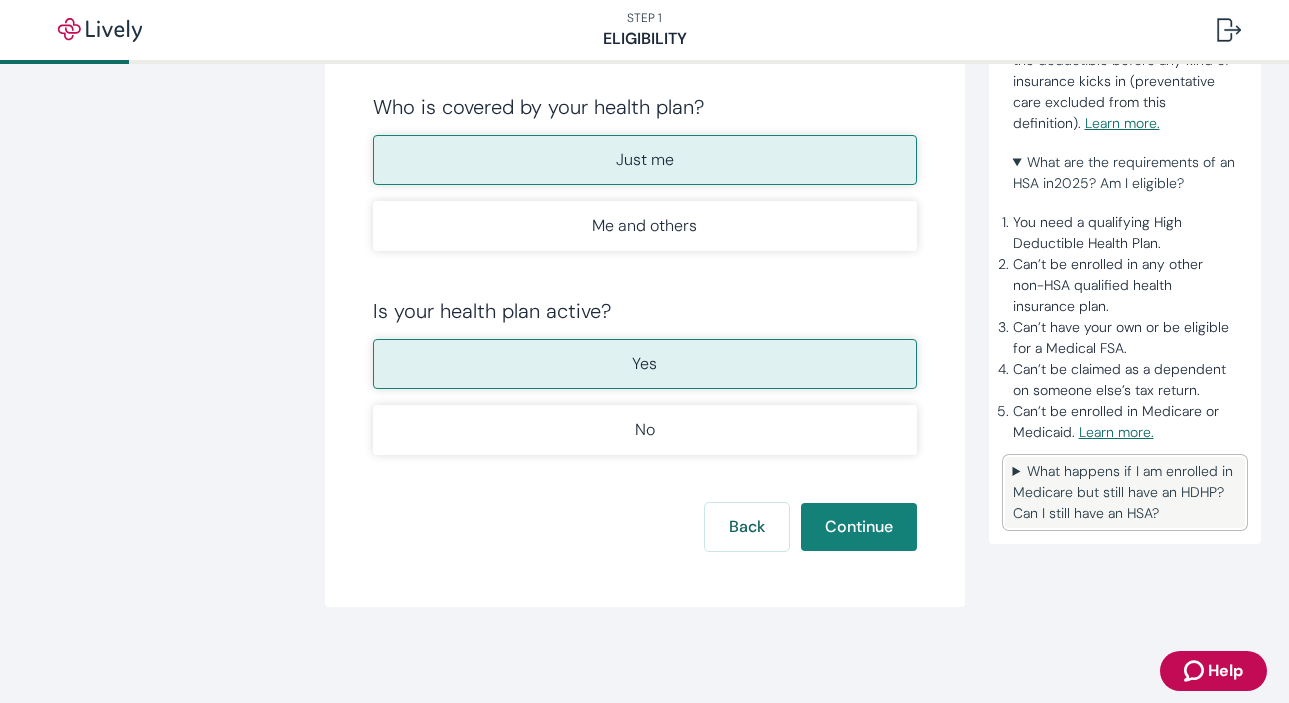 click on "What happens if I am enrolled in Medicare but still have an HDHP? Can I still have an HSA?" at bounding box center (1125, 492) 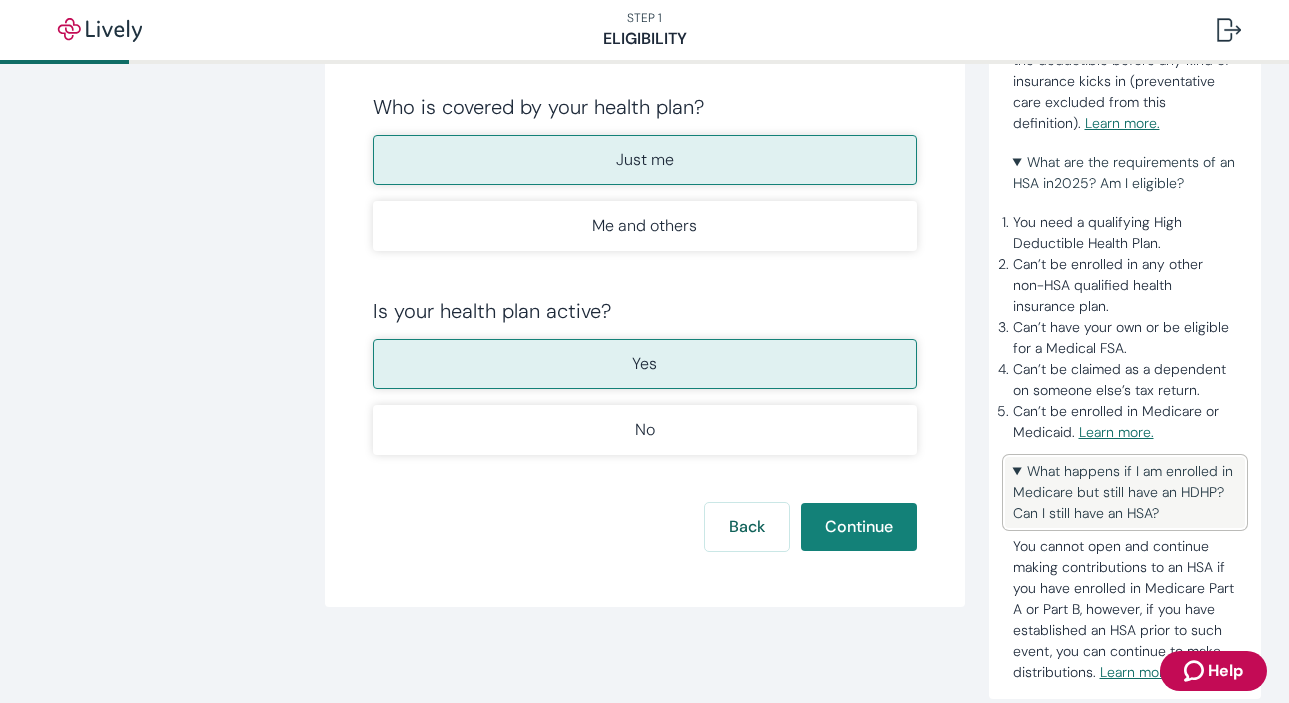 click on "What happens if I am enrolled in Medicare but still have an HDHP? Can I still have an HSA?" at bounding box center (1125, 492) 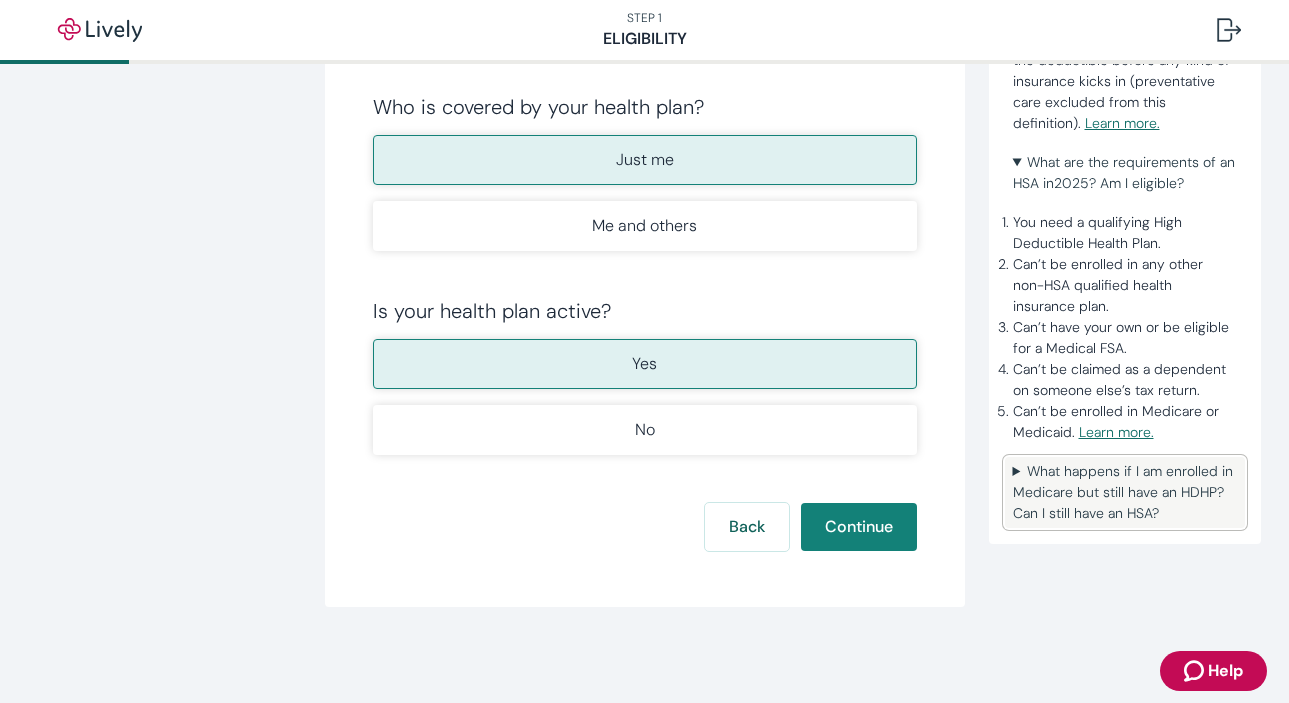 click on "What happens if I am enrolled in Medicare but still have an HDHP? Can I still have an HSA?" at bounding box center (1125, 492) 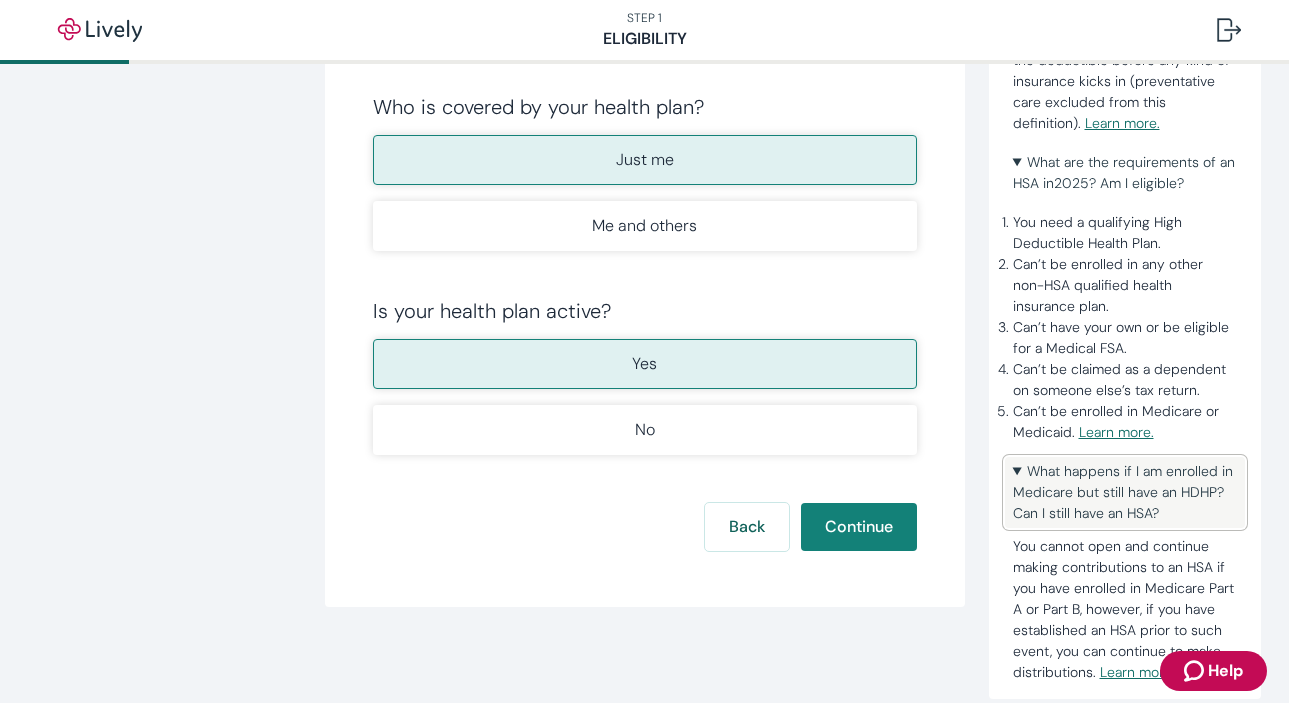 click on "What happens if I am enrolled in Medicare but still have an HDHP? Can I still have an HSA?" at bounding box center [1125, 492] 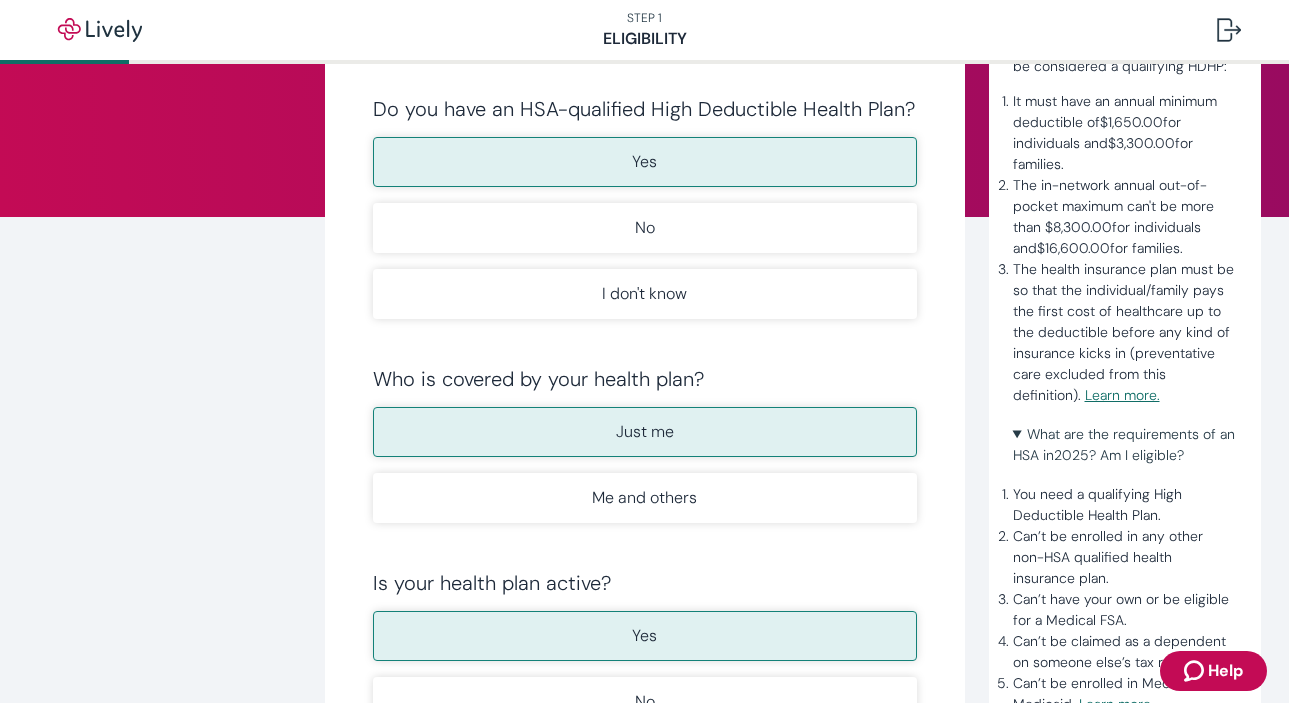 scroll, scrollTop: 0, scrollLeft: 0, axis: both 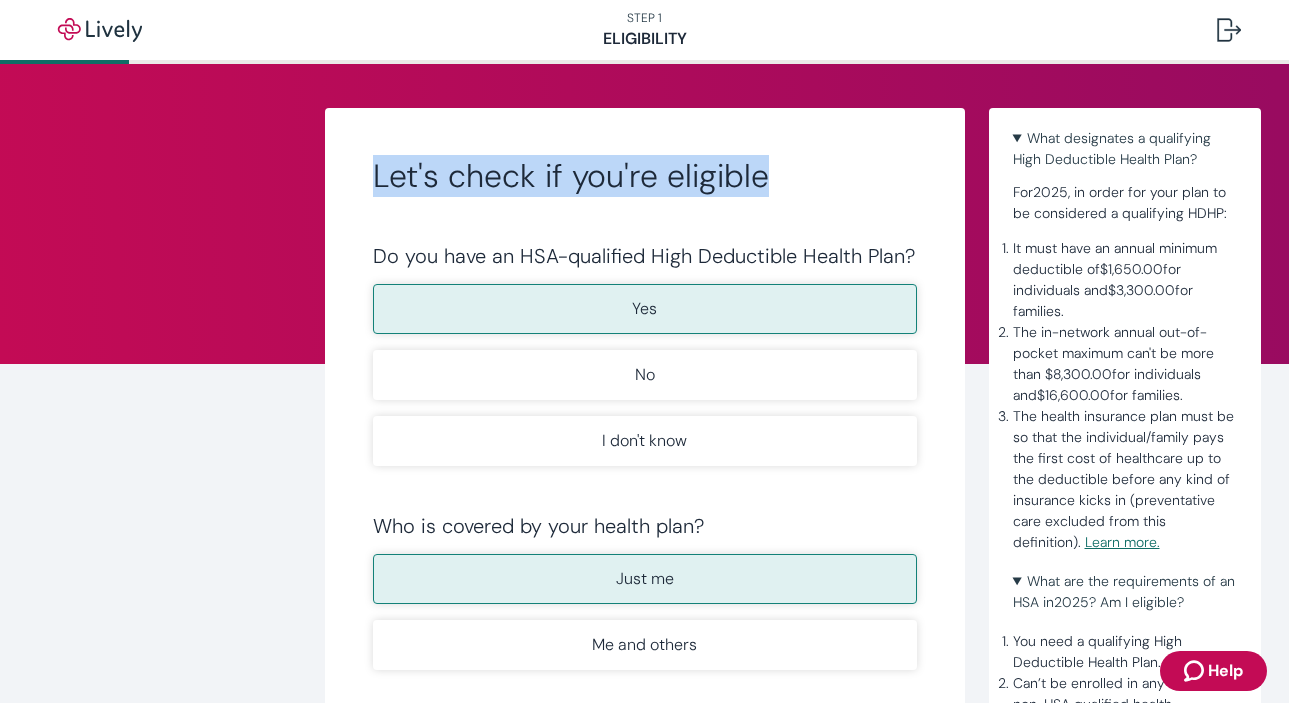 drag, startPoint x: 717, startPoint y: 185, endPoint x: 250, endPoint y: 186, distance: 467.00107 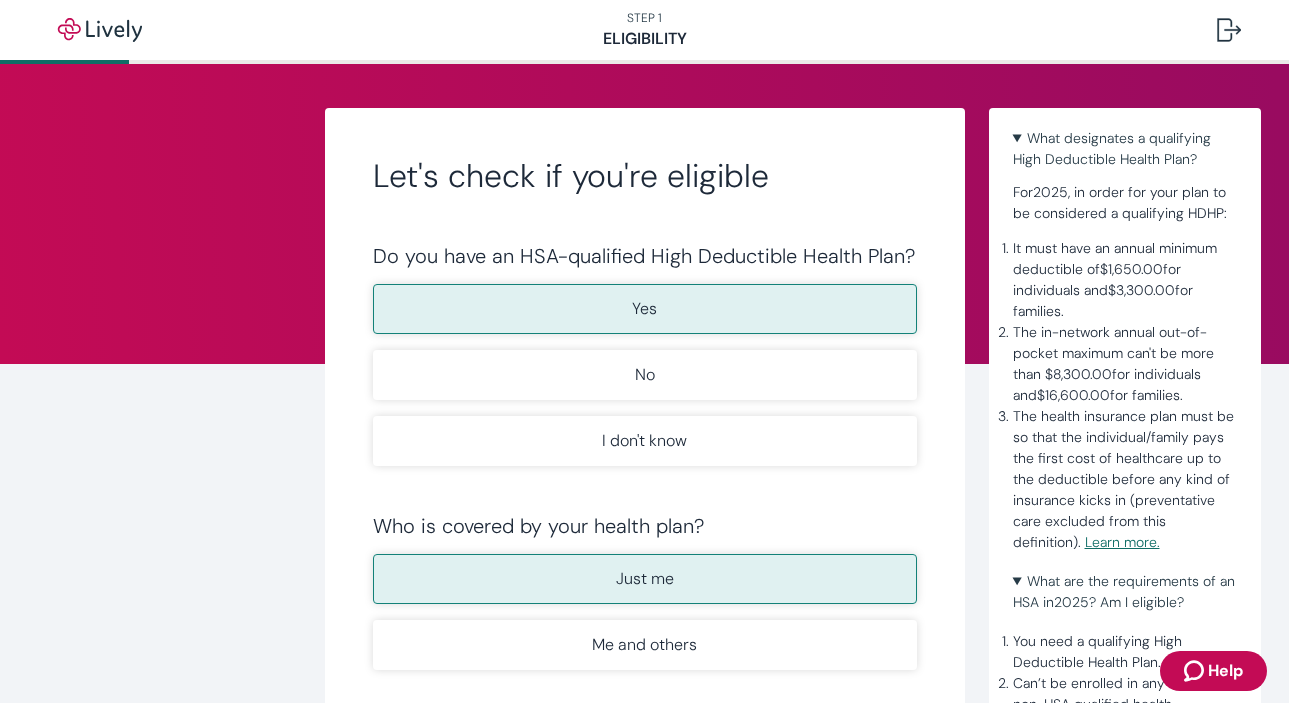 drag, startPoint x: 286, startPoint y: 243, endPoint x: 268, endPoint y: 240, distance: 18.248287 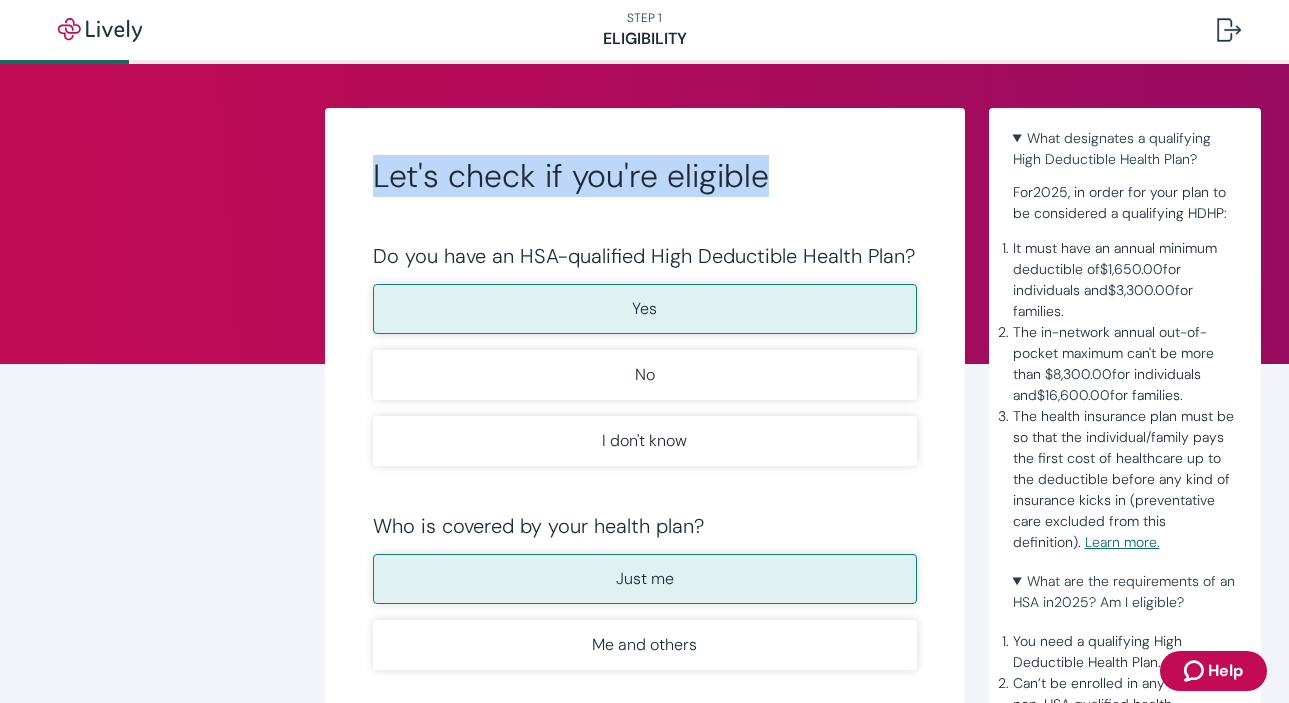 drag, startPoint x: 831, startPoint y: 188, endPoint x: 111, endPoint y: 188, distance: 720 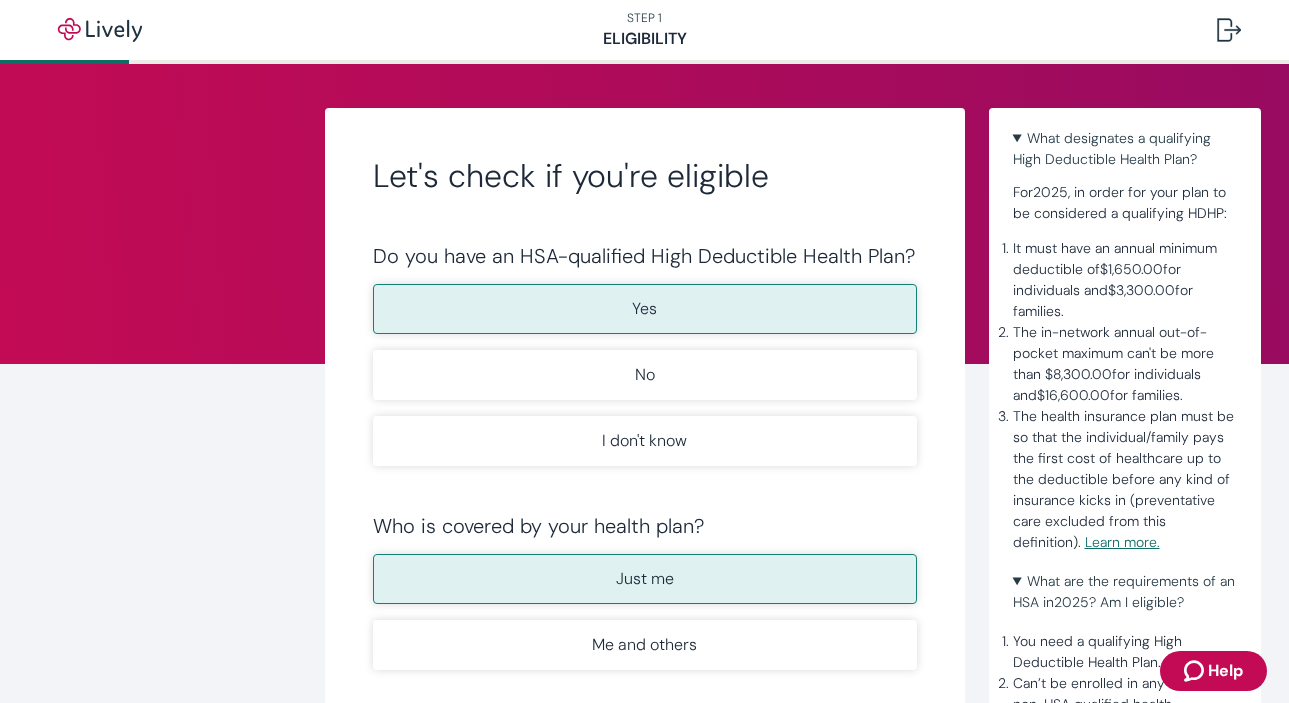 click on "Let's check if you're eligible Do you have an HSA-qualified High Deductible Health Plan? Yes No I don't know Who is covered by your health plan? Just me Me and others Is your health plan active? Yes No Back Continue What designates a qualifying High Deductible Health Plan? For  2025 , in order for your plan to be considered a qualifying HDHP: It must have an annual minimum deductible of  $1,650.00  for individuals and  $3,300.00  for families. The in-network annual out-of-pocket maximum can't be more than   $8,300.00  for individuals and  $16,600.00  for families. The health insurance plan must be so that the individual/family pays the first cost of healthcare up to the deductible before any kind of insurance kicks in (preventative care excluded from this definition).   Learn more. What are the requirements of an HSA in  2025 ? Am I eligible? You need a qualifying High Deductible Health Plan. Can’t be enrolled in any other non-HSA qualified health insurance plan. Can’t be enrolled in Medicare or Medicaid." at bounding box center [644, 593] 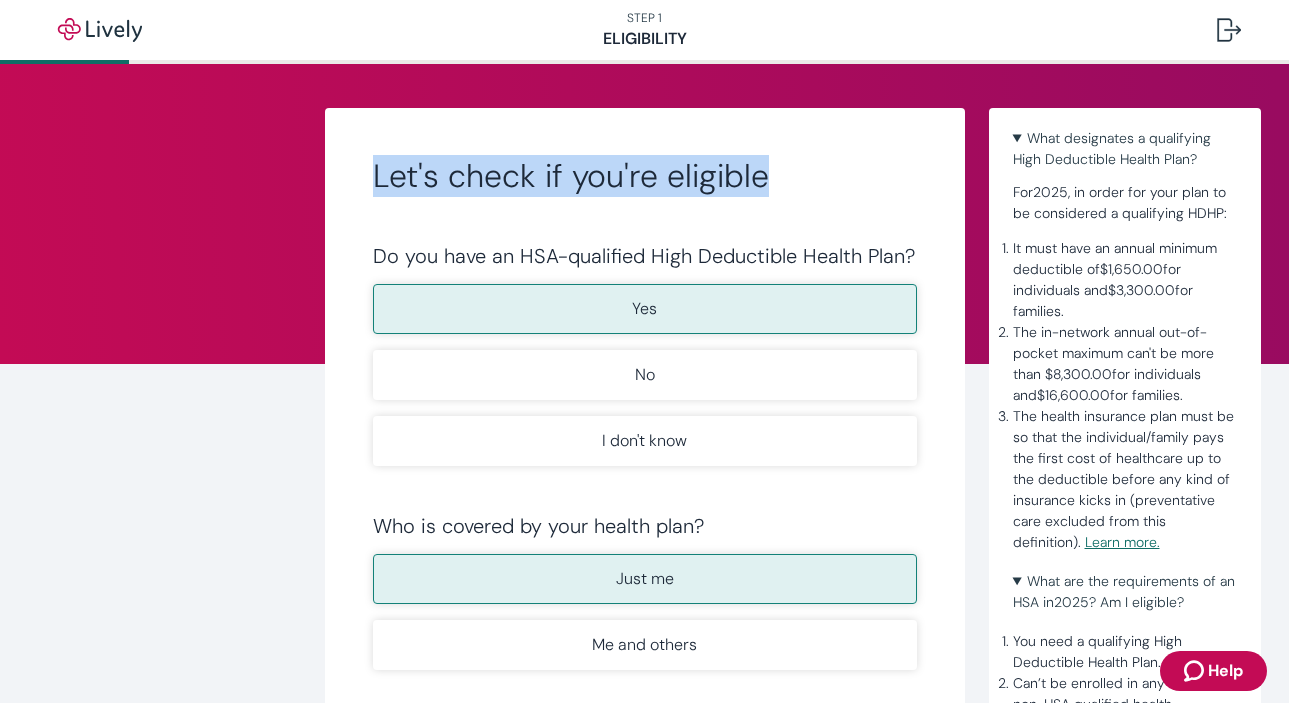 drag, startPoint x: 840, startPoint y: 179, endPoint x: 290, endPoint y: 179, distance: 550 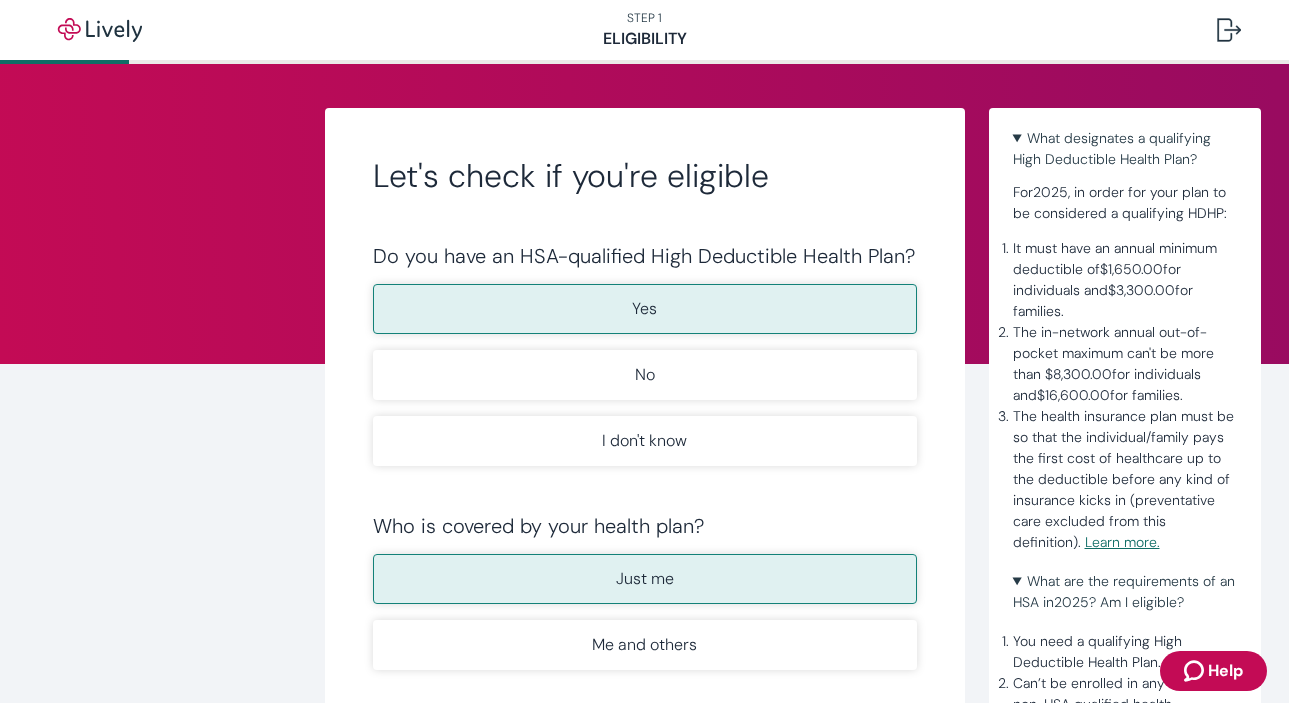 click on "Let's check if you're eligible Do you have an HSA-qualified High Deductible Health Plan? Yes No I don't know Who is covered by your health plan? Just me Me and others Is your health plan active? Yes No Back Continue What designates a qualifying High Deductible Health Plan? For  2025 , in order for your plan to be considered a qualifying HDHP: It must have an annual minimum deductible of  $1,650.00  for individuals and  $3,300.00  for families. The in-network annual out-of-pocket maximum can't be more than   $8,300.00  for individuals and  $16,600.00  for families. The health insurance plan must be so that the individual/family pays the first cost of healthcare up to the deductible before any kind of insurance kicks in (preventative care excluded from this definition).   Learn more. What are the requirements of an HSA in  2025 ? Am I eligible? You need a qualifying High Deductible Health Plan. Can’t be enrolled in any other non-HSA qualified health insurance plan. Can’t be enrolled in Medicare or Medicaid." at bounding box center (645, 567) 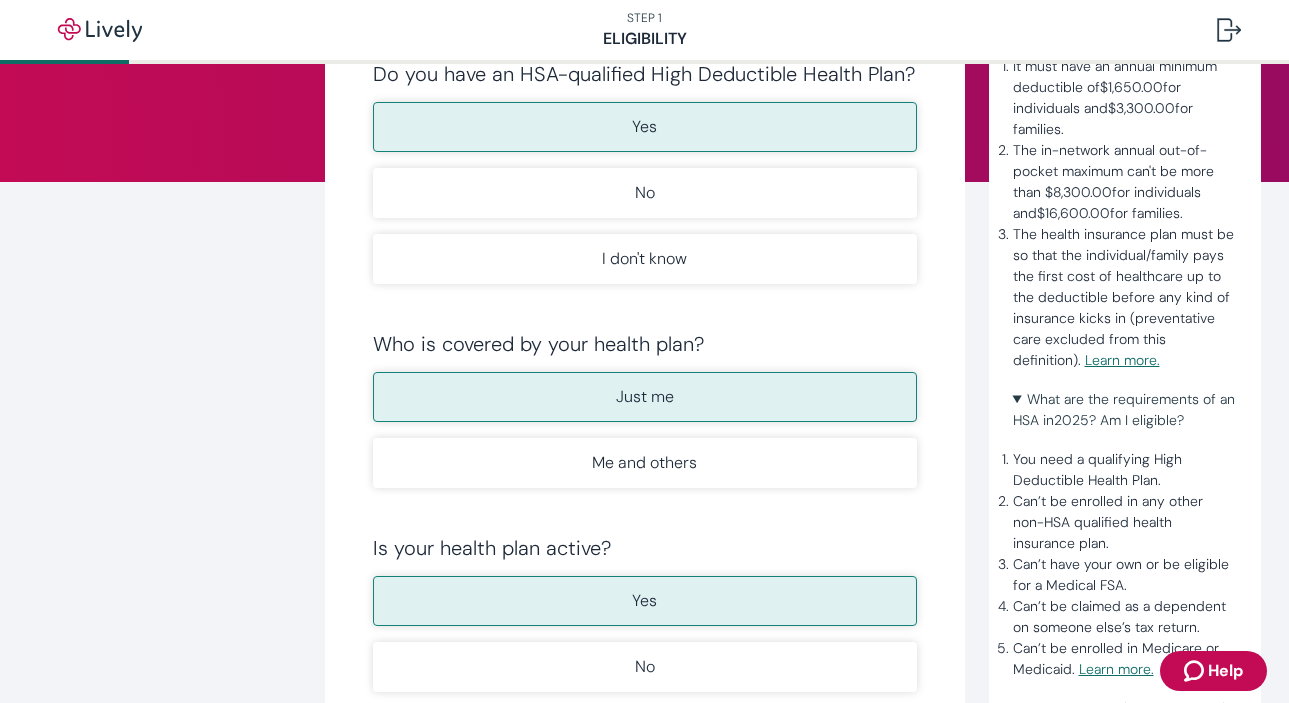 scroll, scrollTop: 419, scrollLeft: 0, axis: vertical 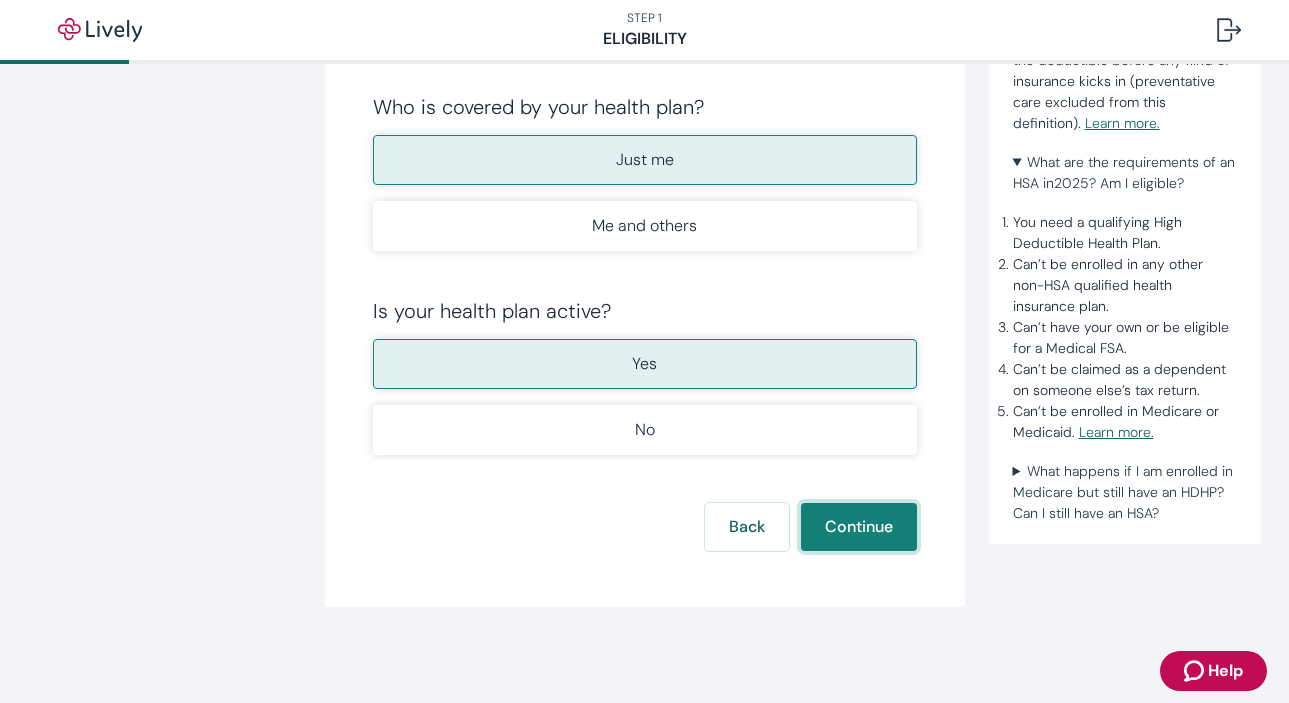 click on "Continue" at bounding box center [859, 527] 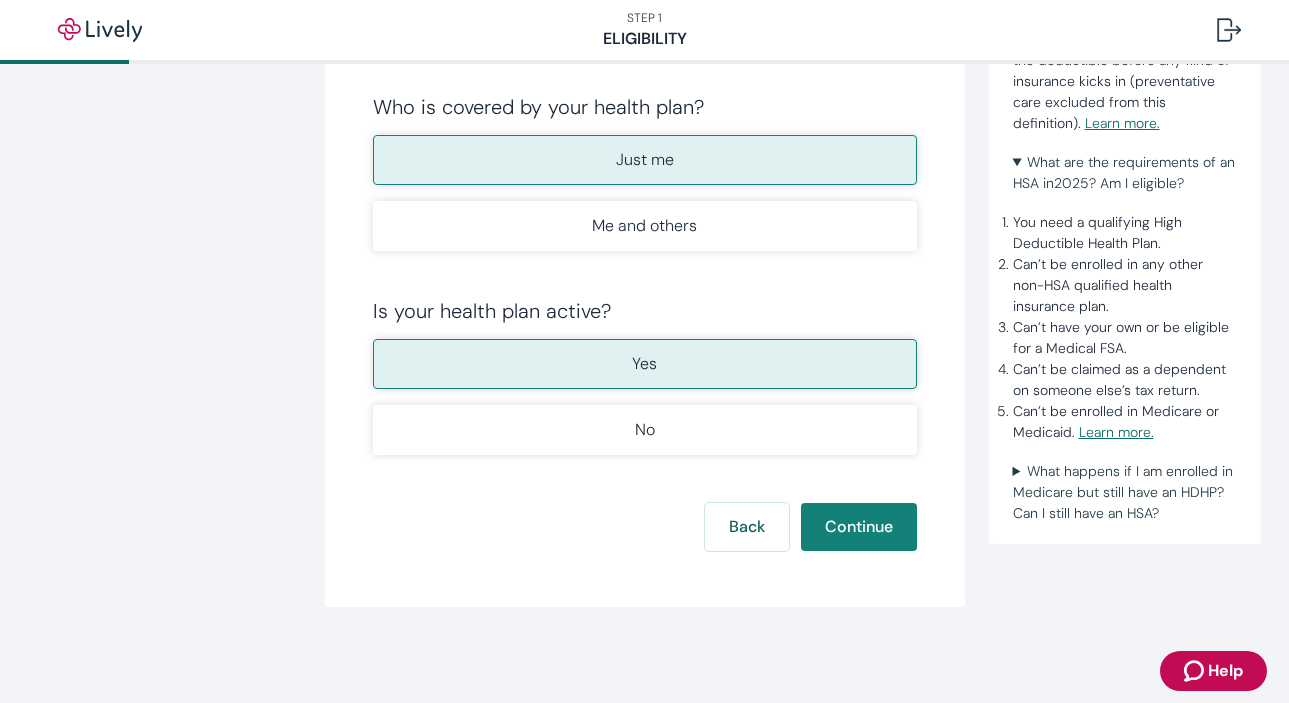 scroll, scrollTop: 0, scrollLeft: 0, axis: both 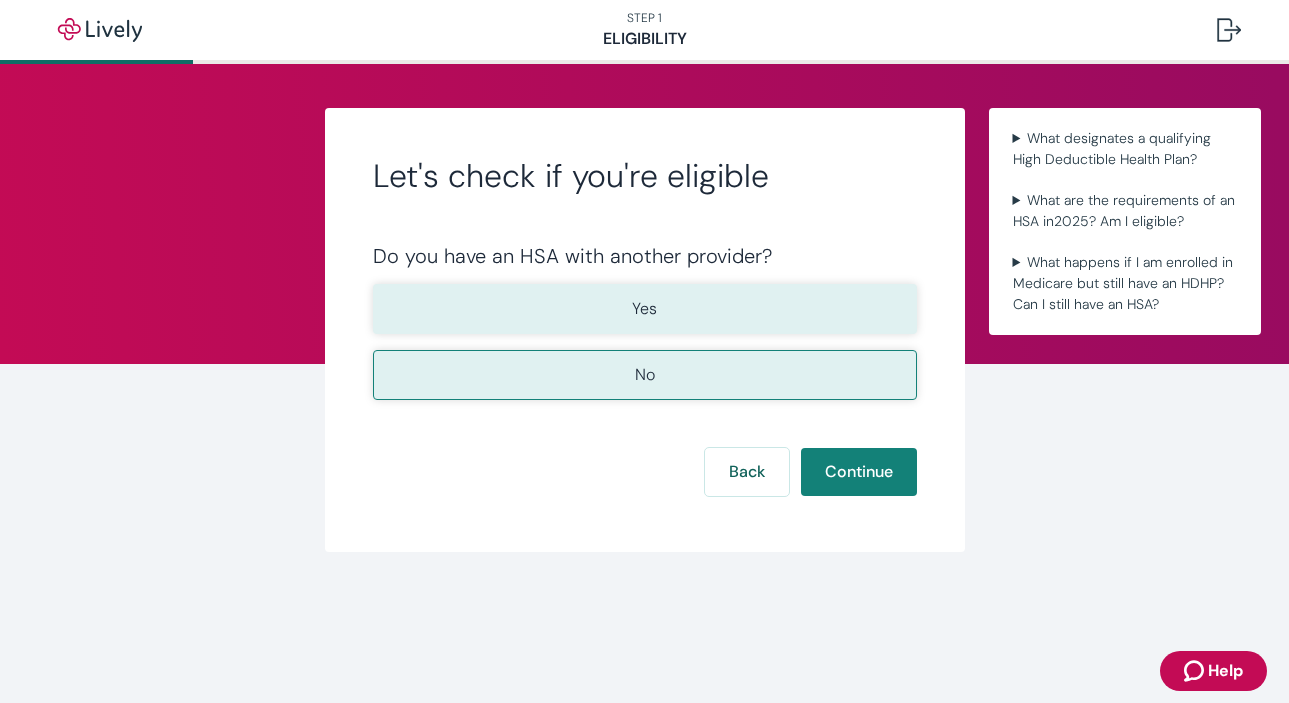 click on "Yes" at bounding box center (645, 309) 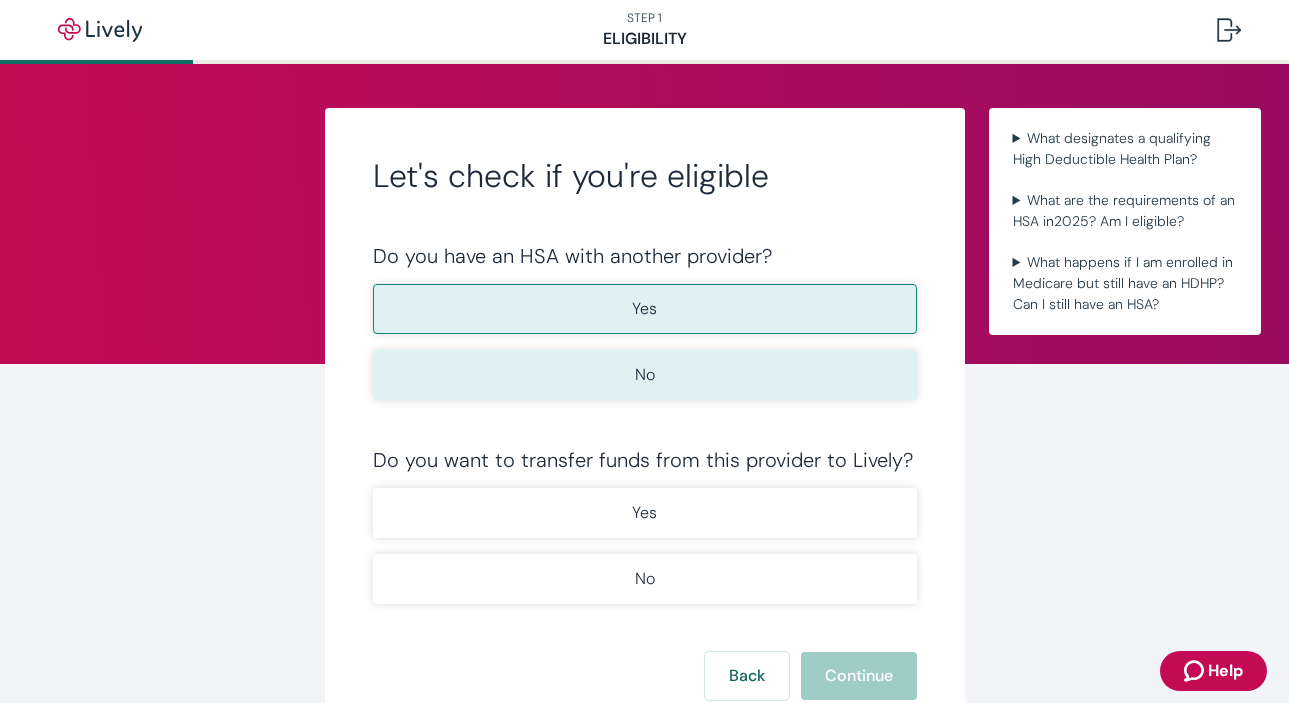 click on "No" at bounding box center (645, 375) 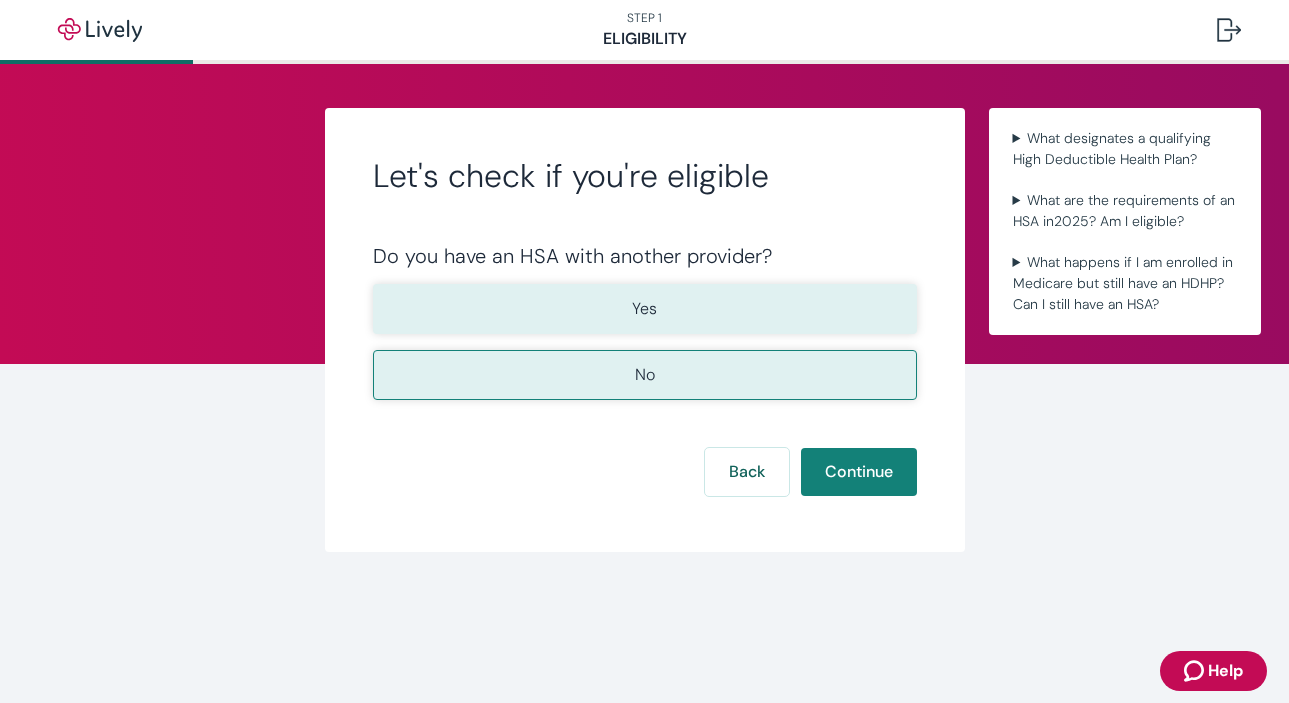 click on "Yes" at bounding box center (645, 309) 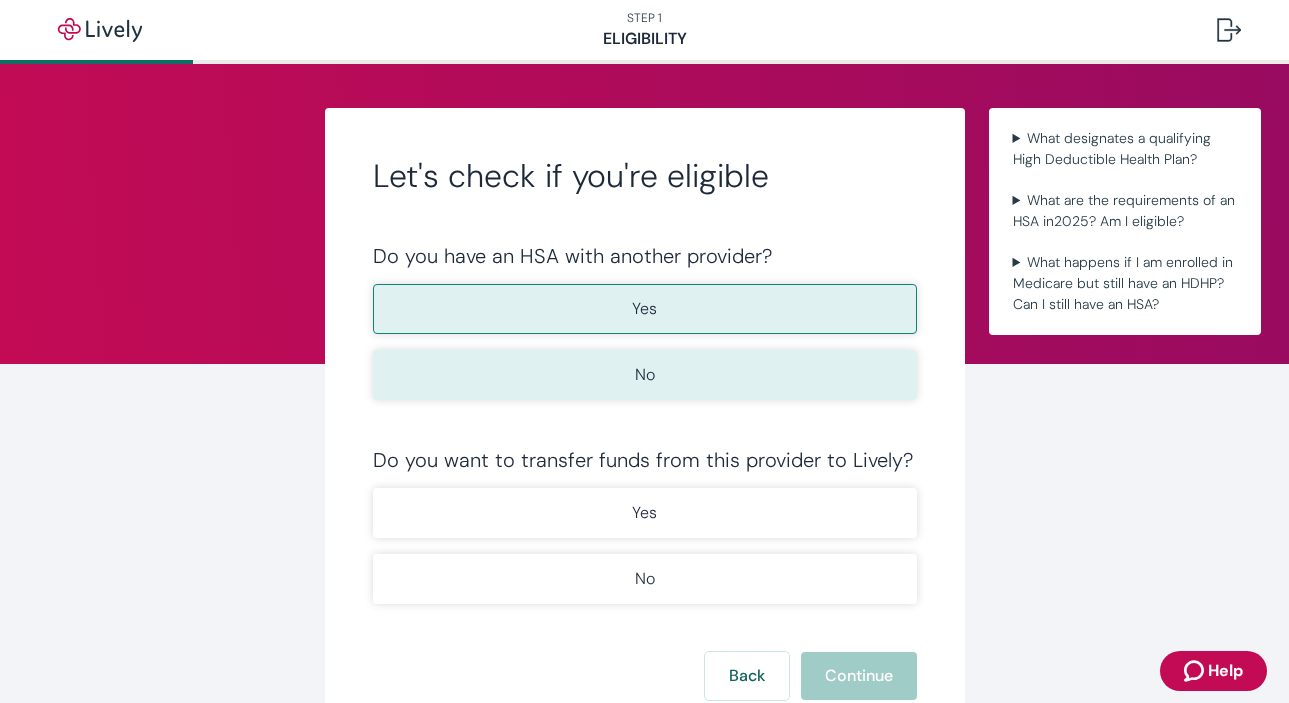 click on "No" at bounding box center [645, 375] 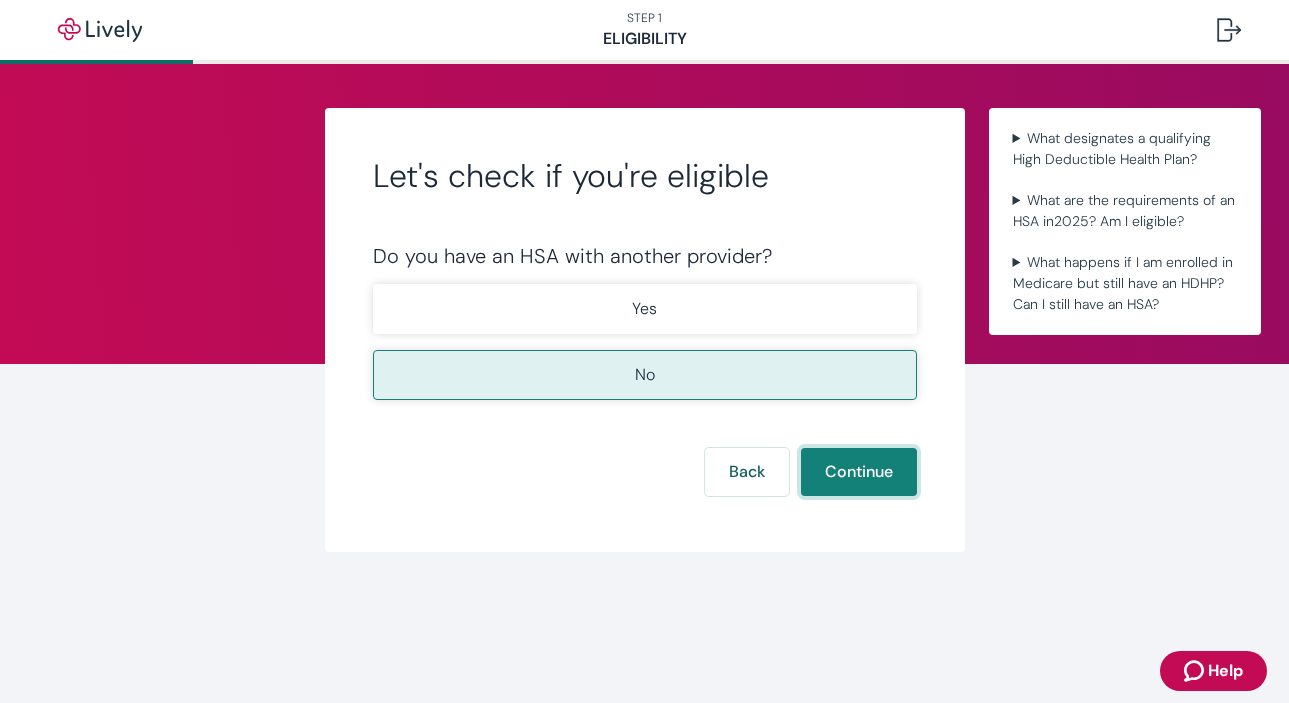 click on "Continue" at bounding box center (859, 472) 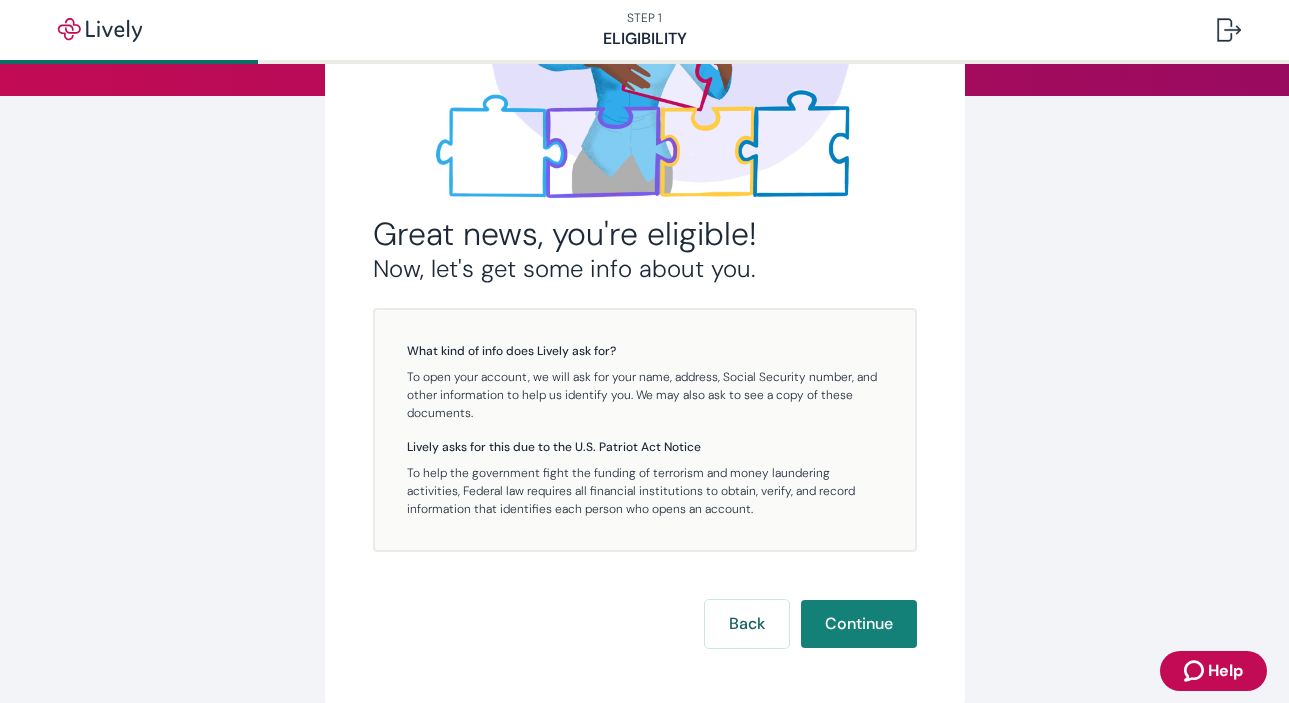 scroll, scrollTop: 267, scrollLeft: 0, axis: vertical 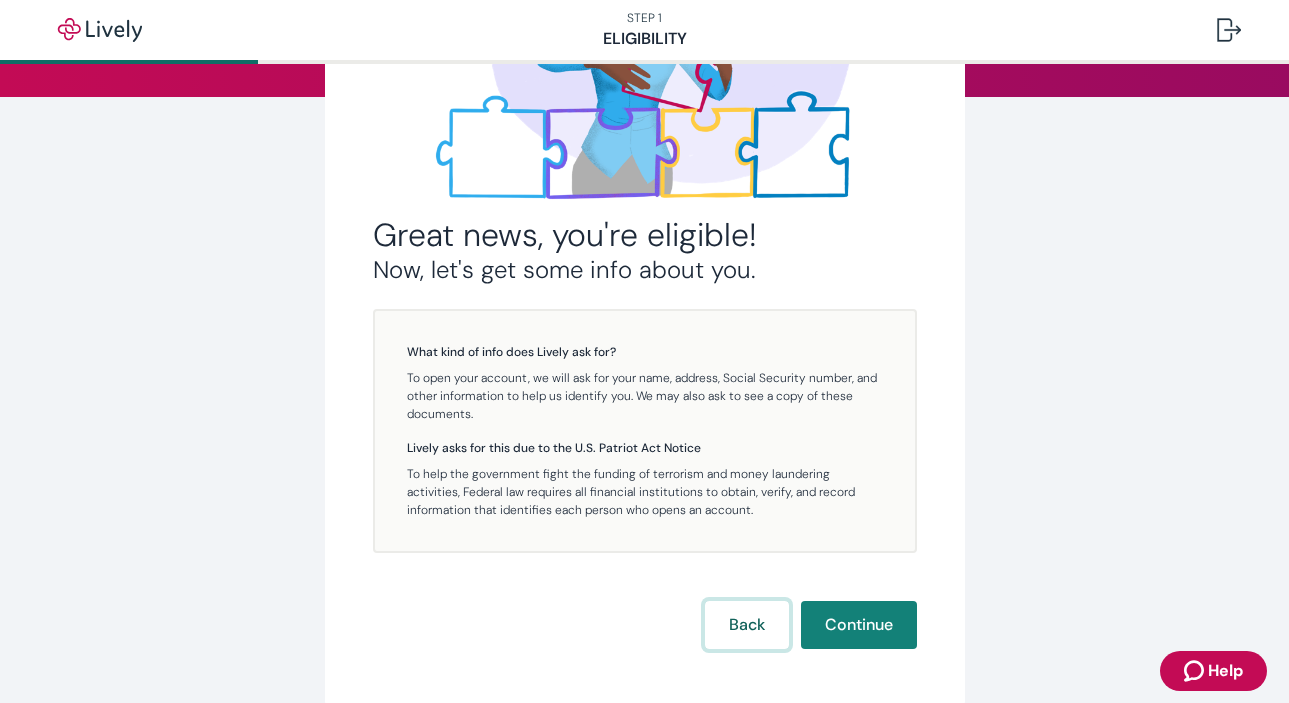 click on "Back" at bounding box center [747, 625] 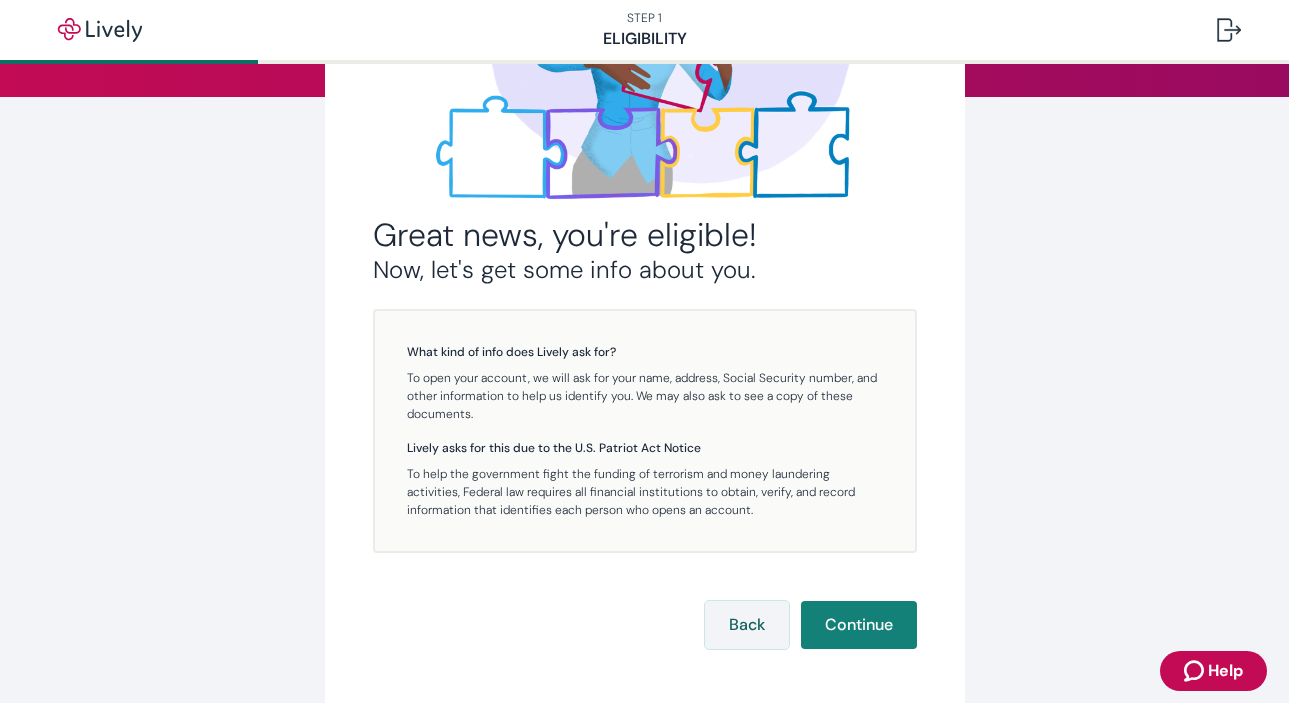 scroll, scrollTop: 0, scrollLeft: 0, axis: both 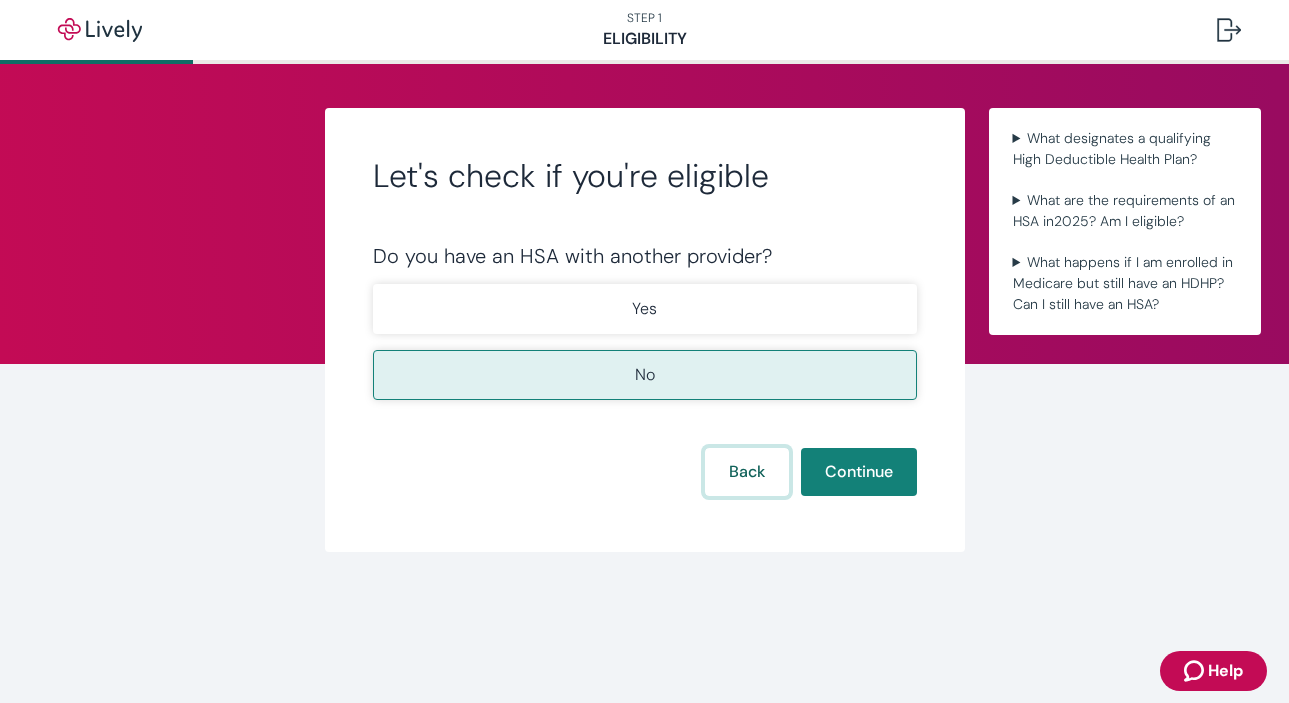 click on "Back" at bounding box center (747, 472) 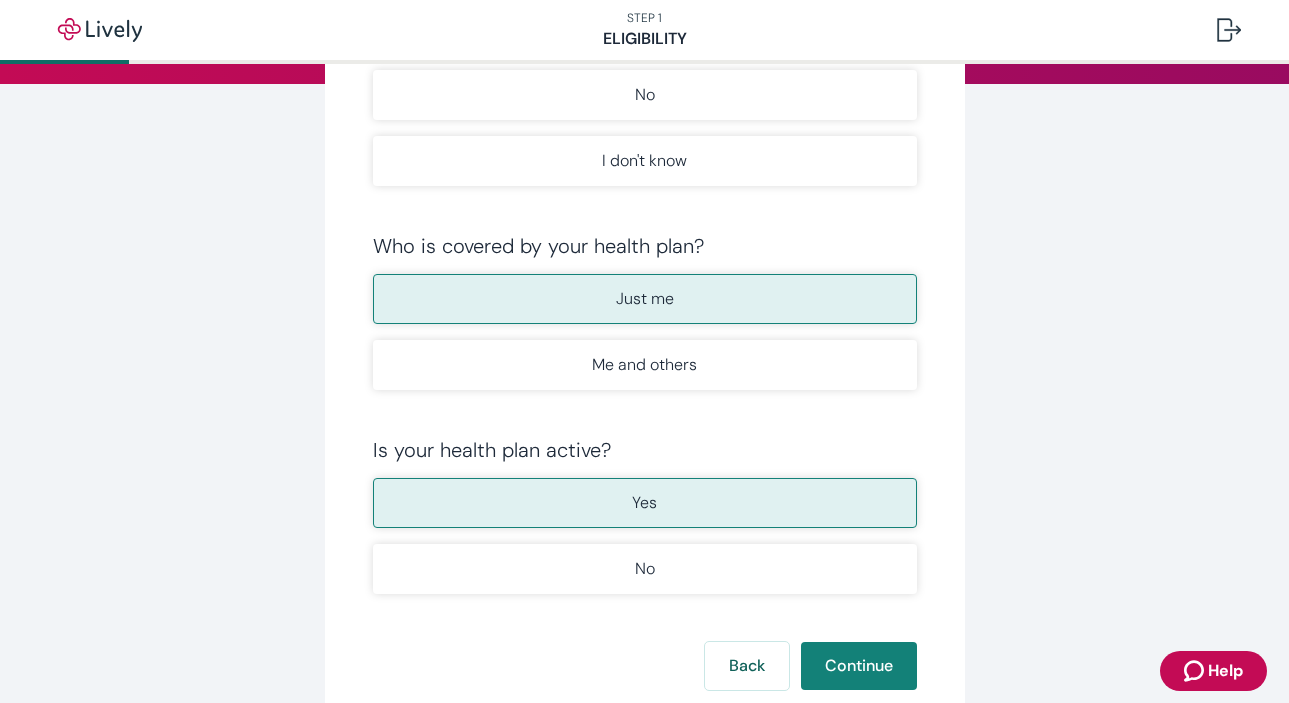 scroll, scrollTop: 419, scrollLeft: 0, axis: vertical 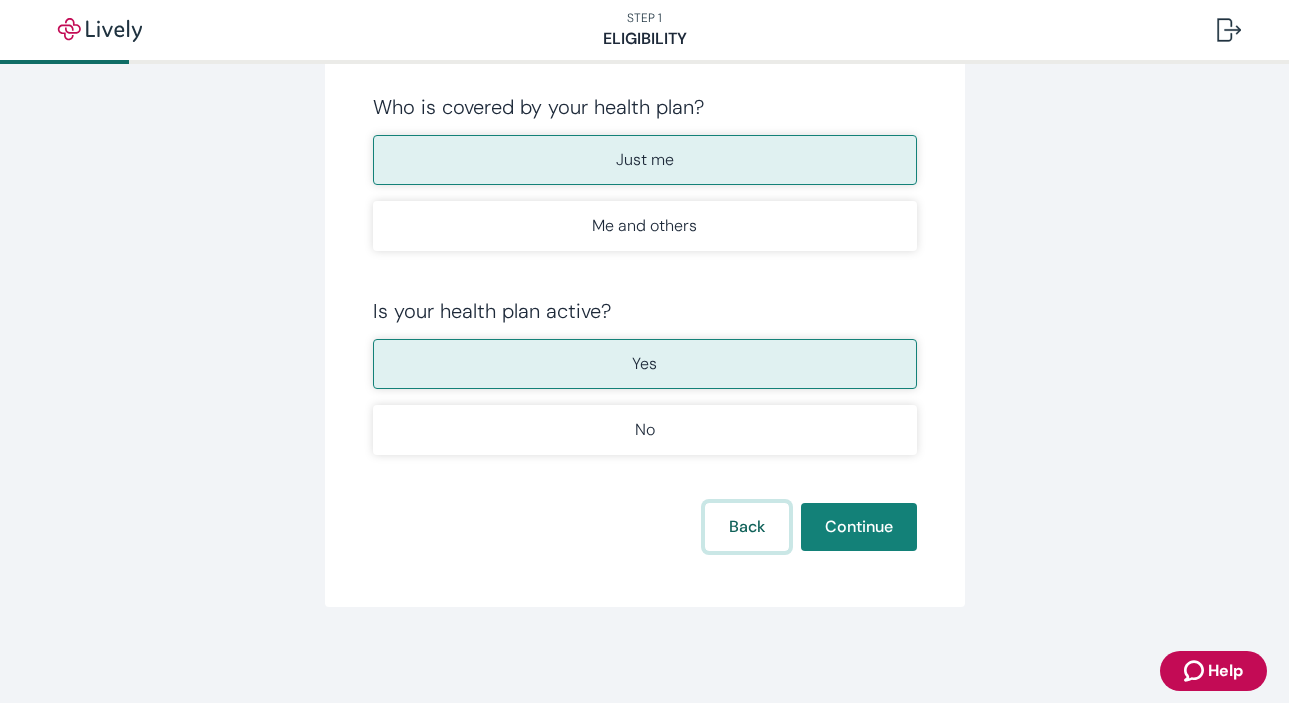 click on "Back" at bounding box center [747, 527] 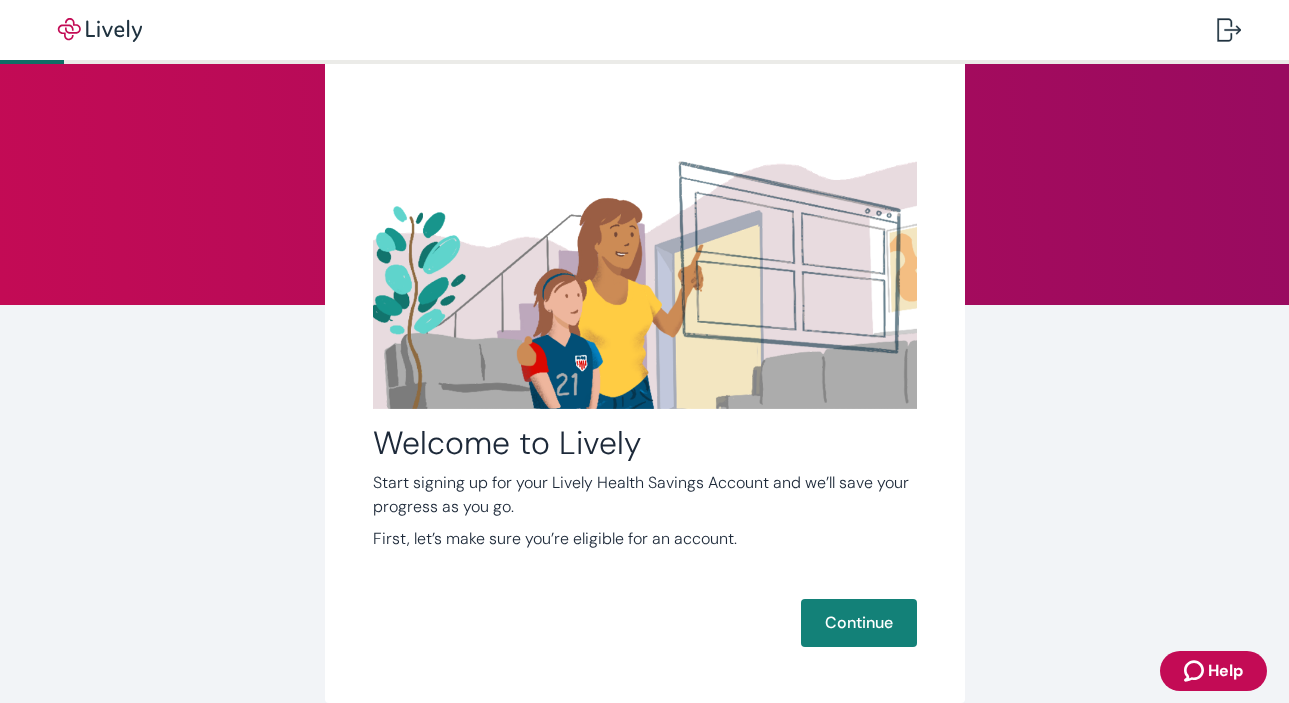 scroll, scrollTop: 75, scrollLeft: 0, axis: vertical 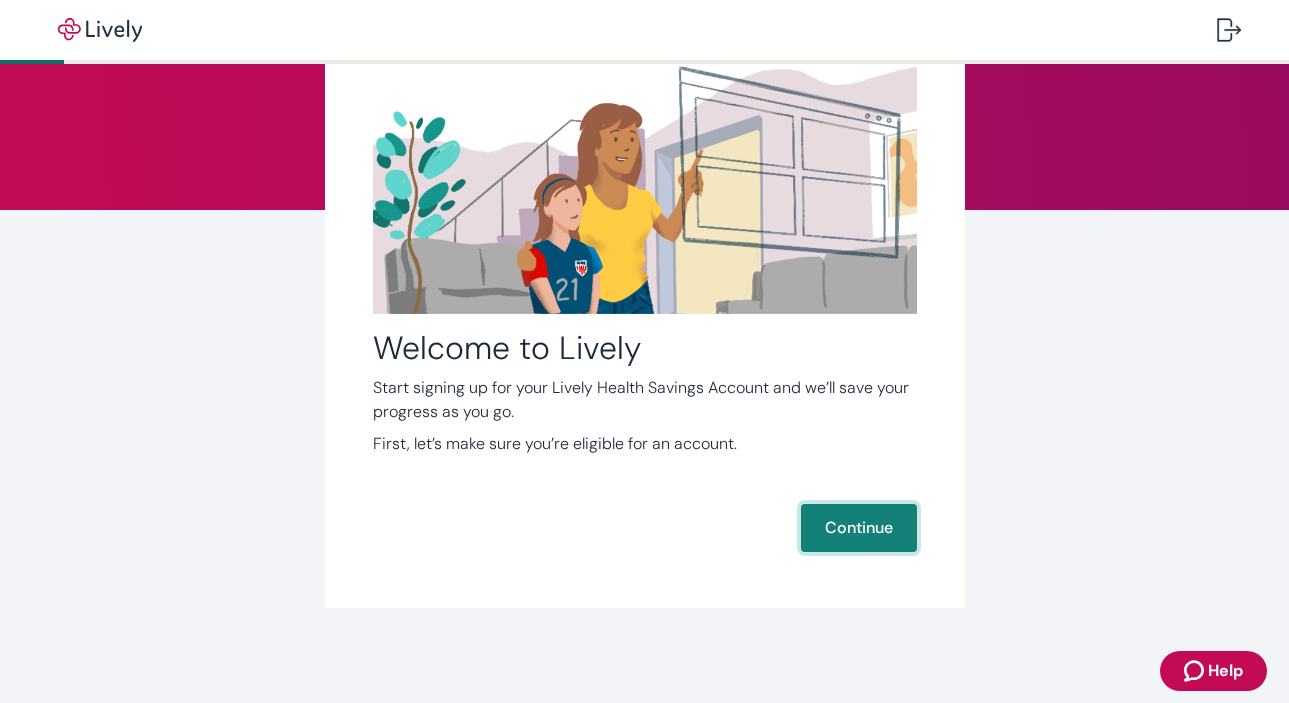 click on "Continue" at bounding box center (859, 528) 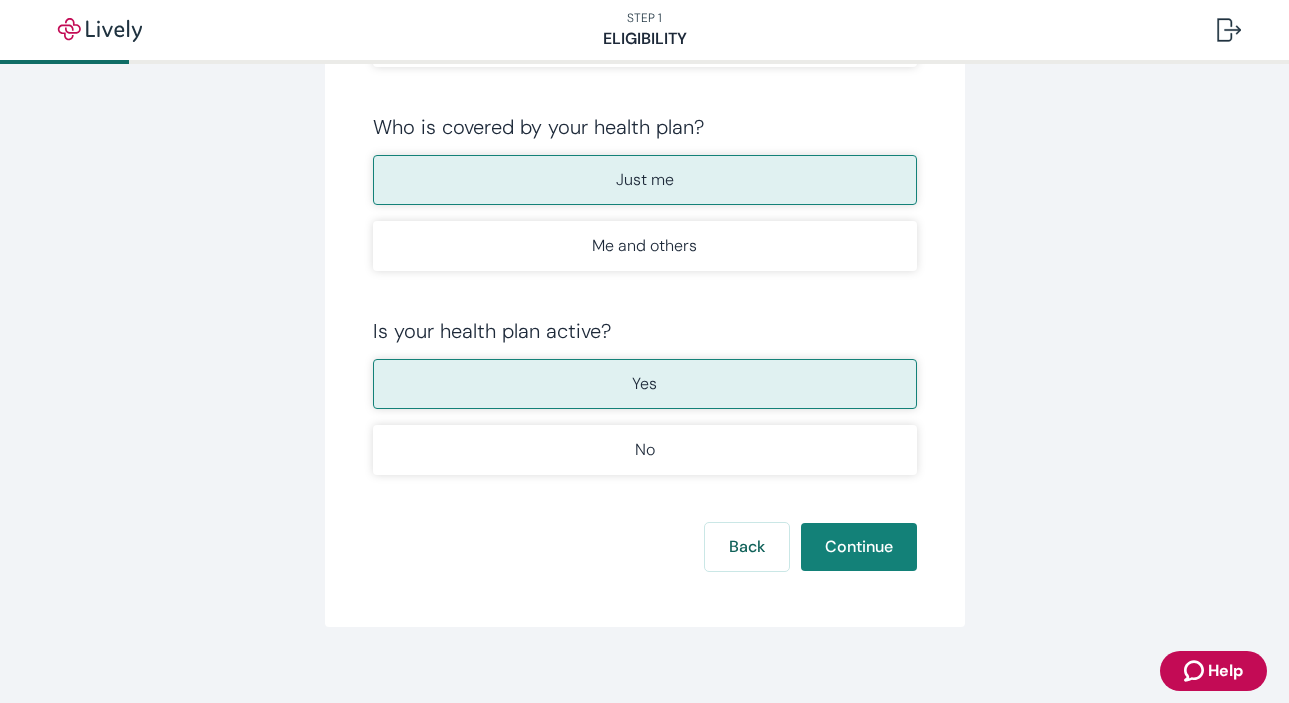 scroll, scrollTop: 402, scrollLeft: 0, axis: vertical 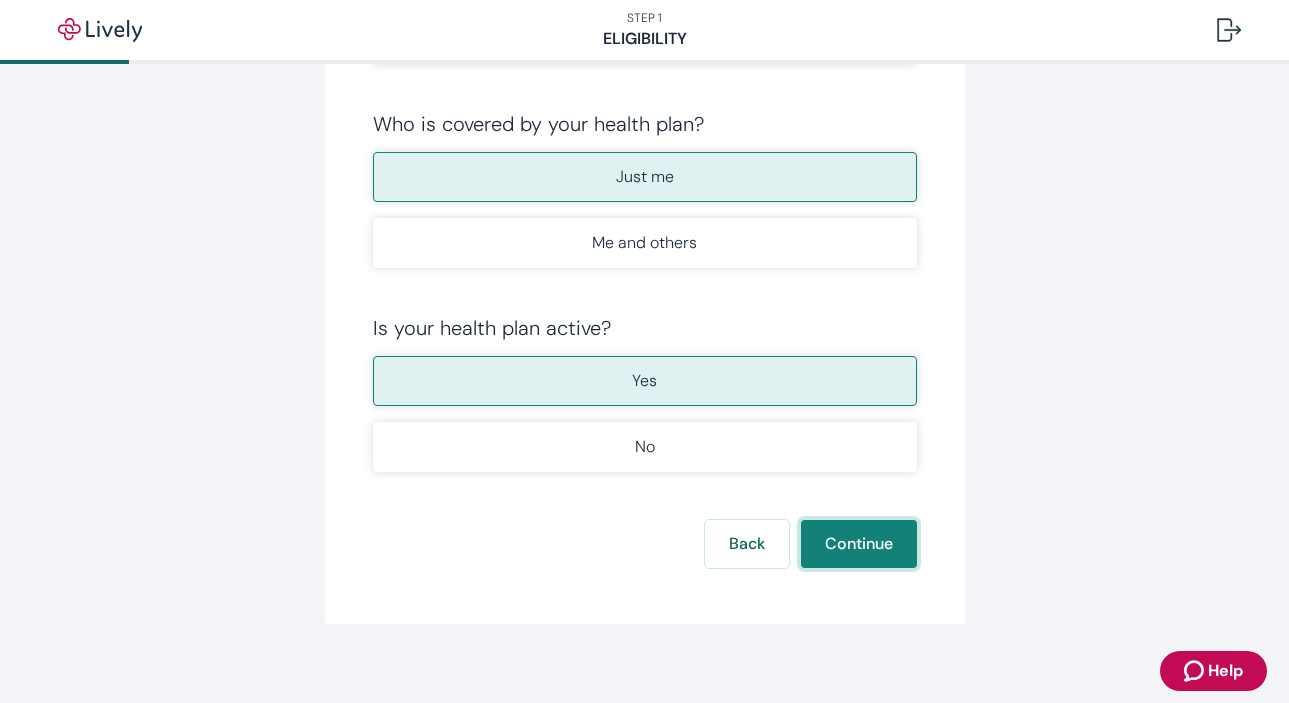 click on "Continue" at bounding box center [859, 544] 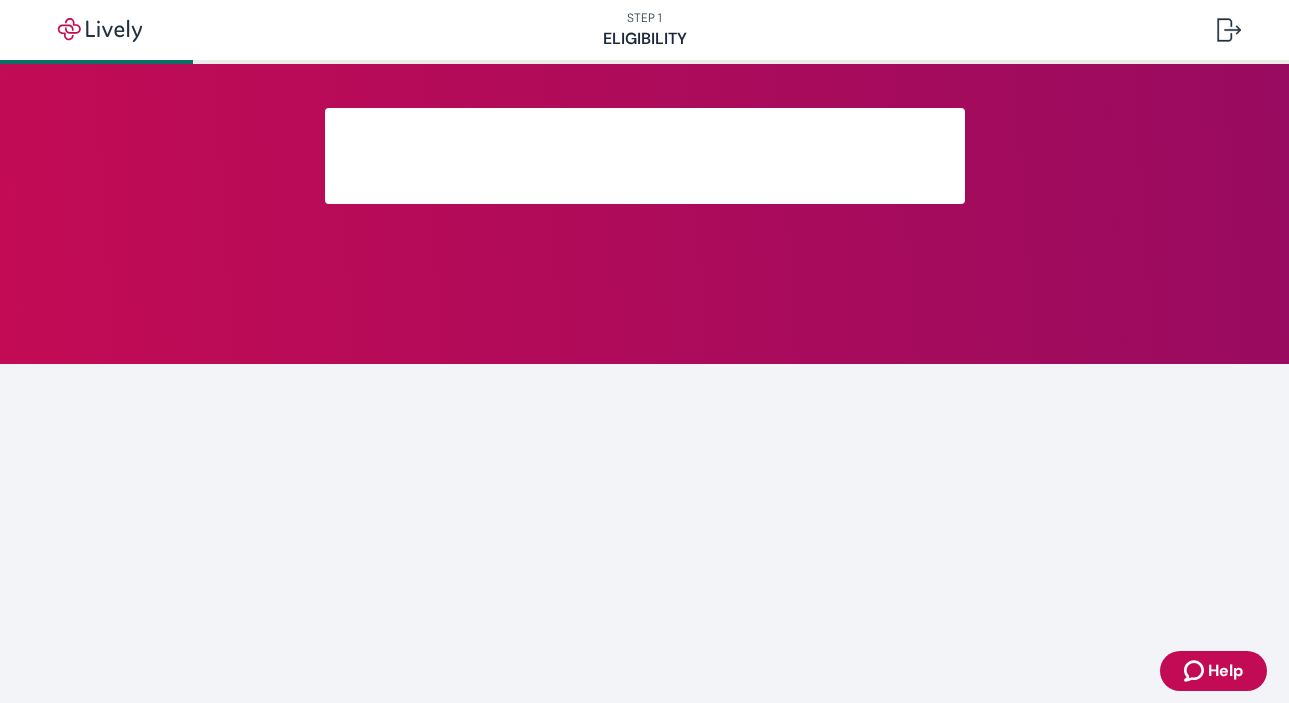 scroll, scrollTop: 0, scrollLeft: 0, axis: both 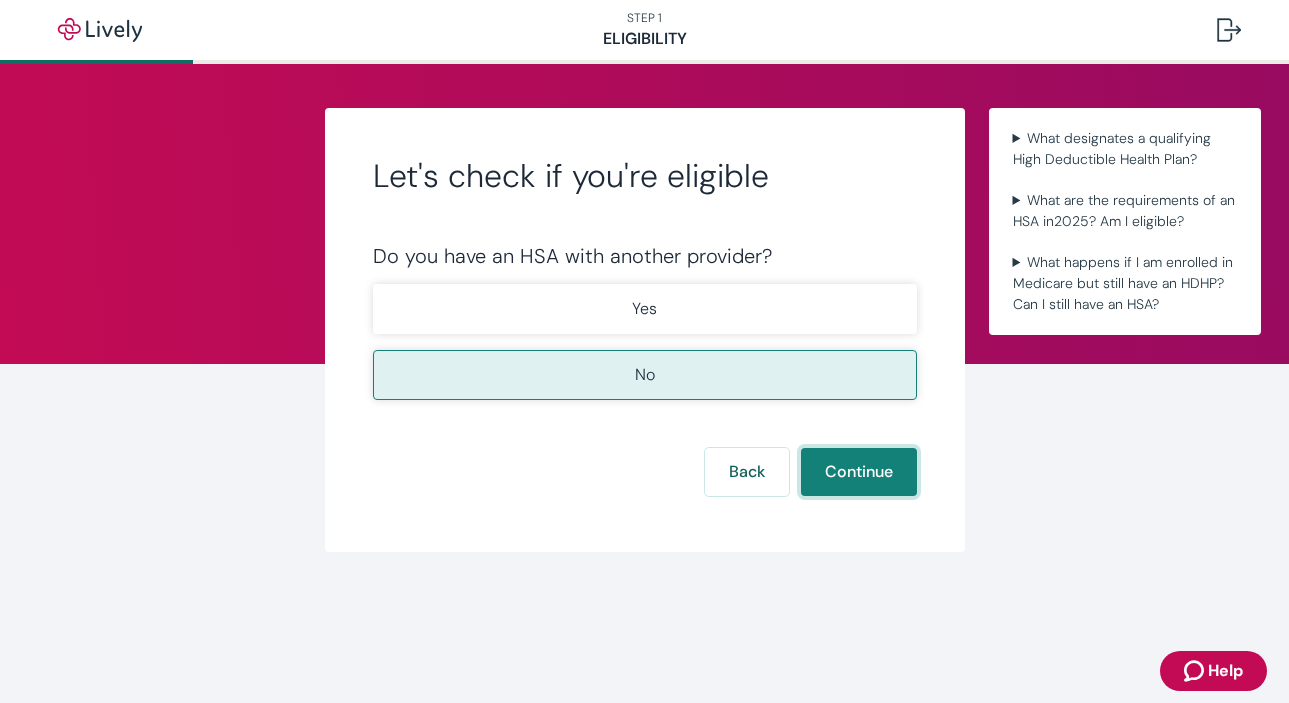 click on "Continue" at bounding box center (859, 472) 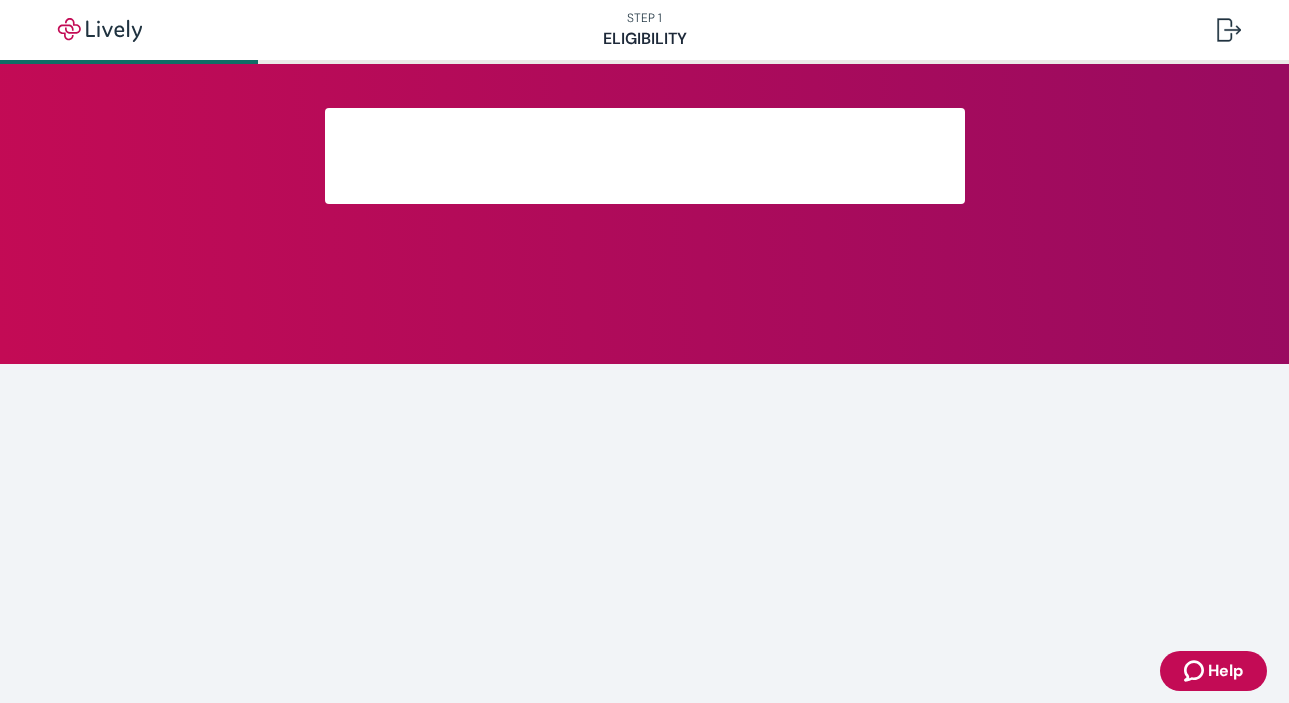 scroll, scrollTop: 365, scrollLeft: 0, axis: vertical 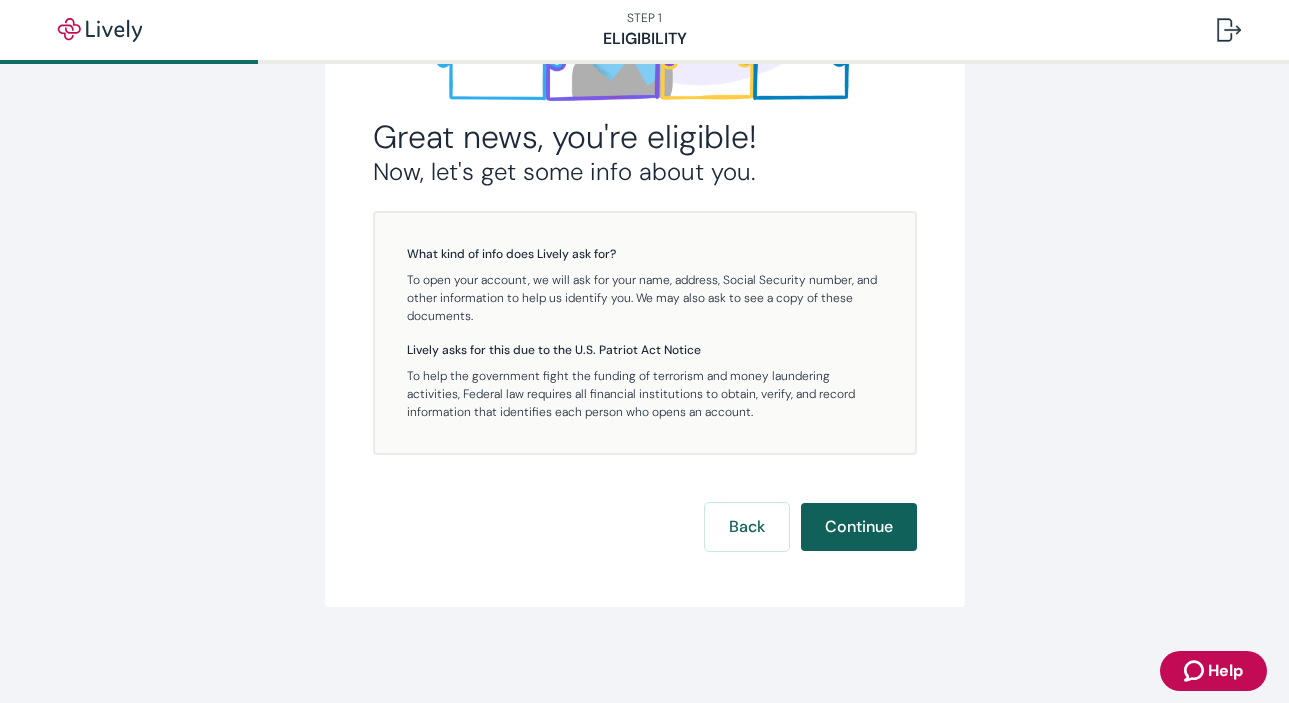 click on "Continue" at bounding box center (859, 527) 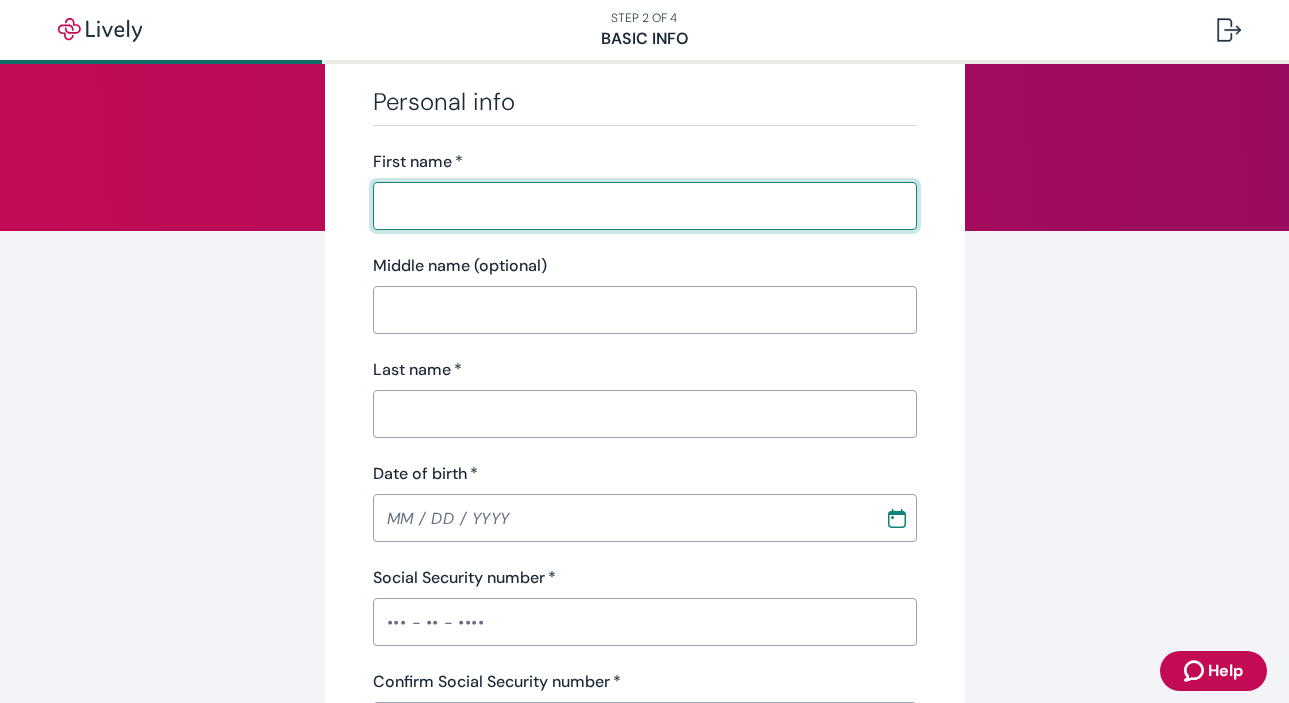 scroll, scrollTop: 0, scrollLeft: 0, axis: both 